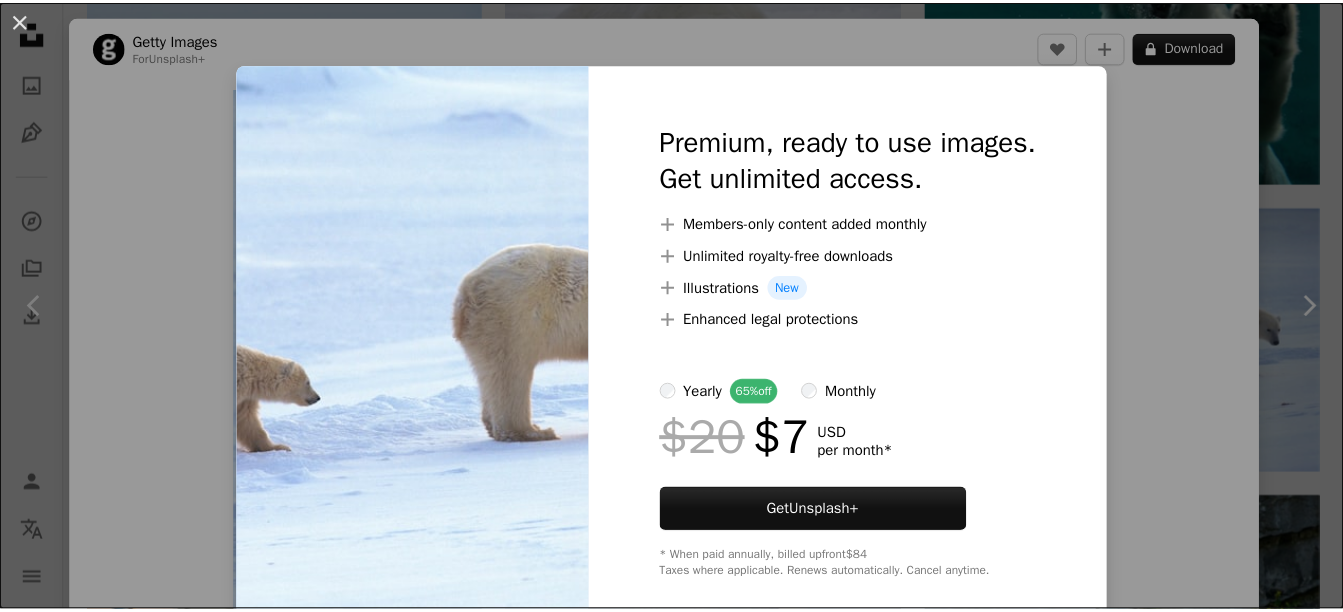 scroll, scrollTop: 3200, scrollLeft: 0, axis: vertical 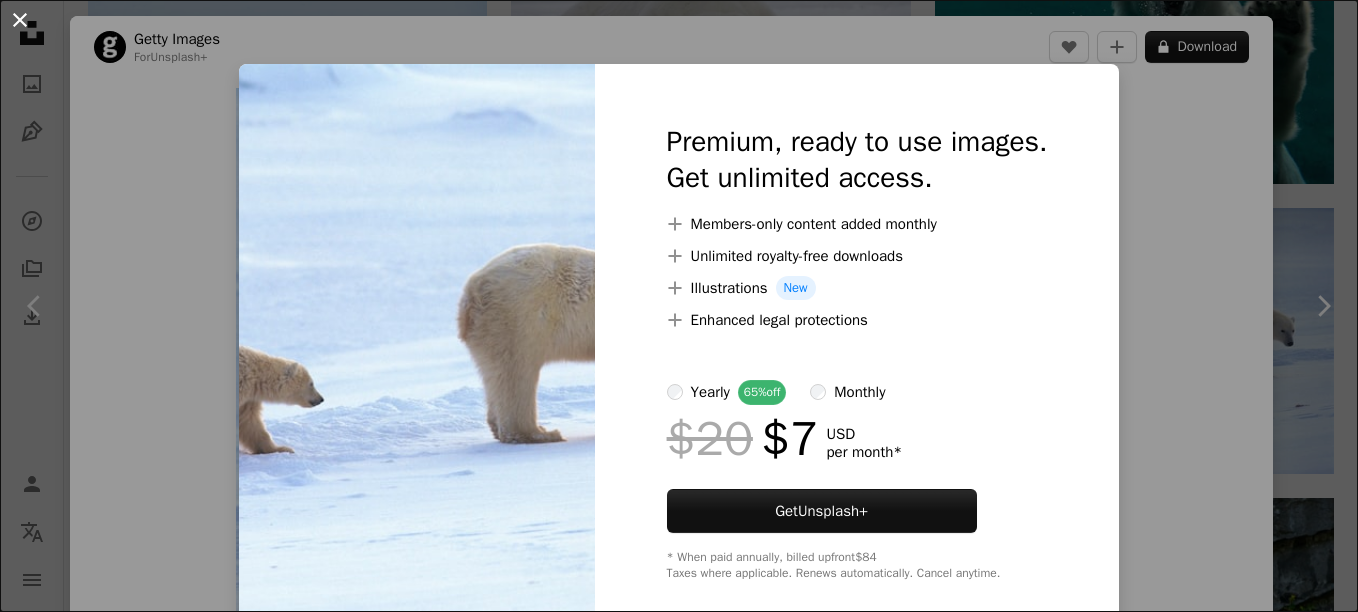 click on "An X shape" at bounding box center (20, 20) 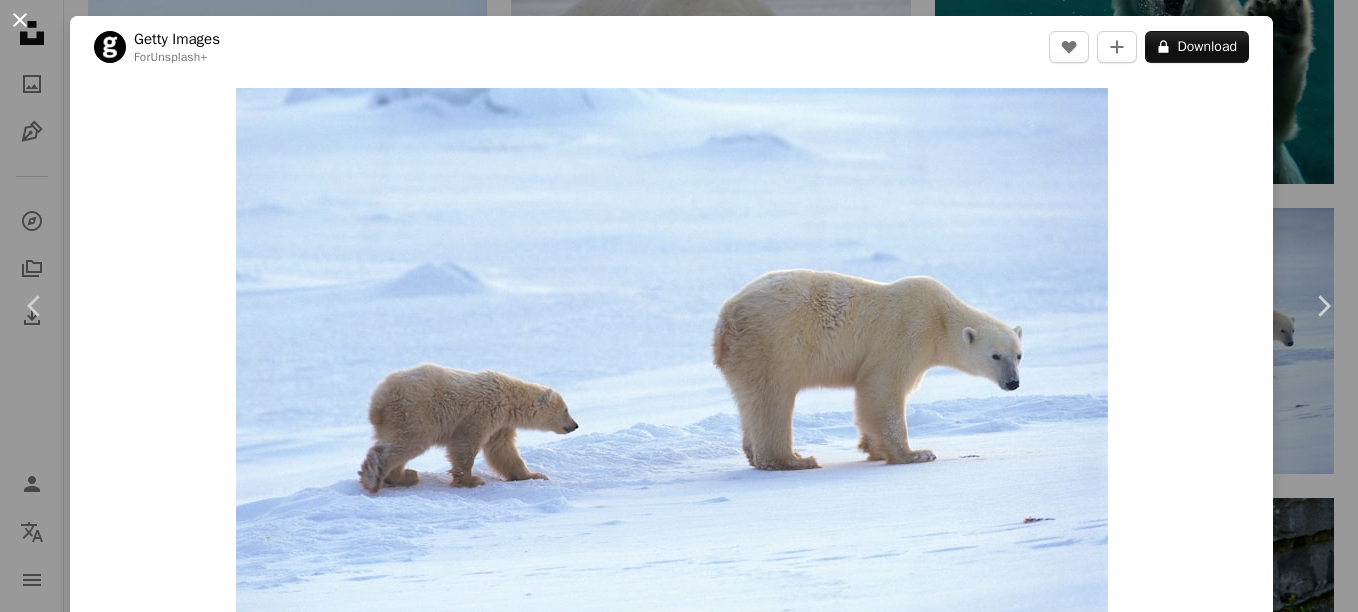 click on "An X shape" at bounding box center (20, 20) 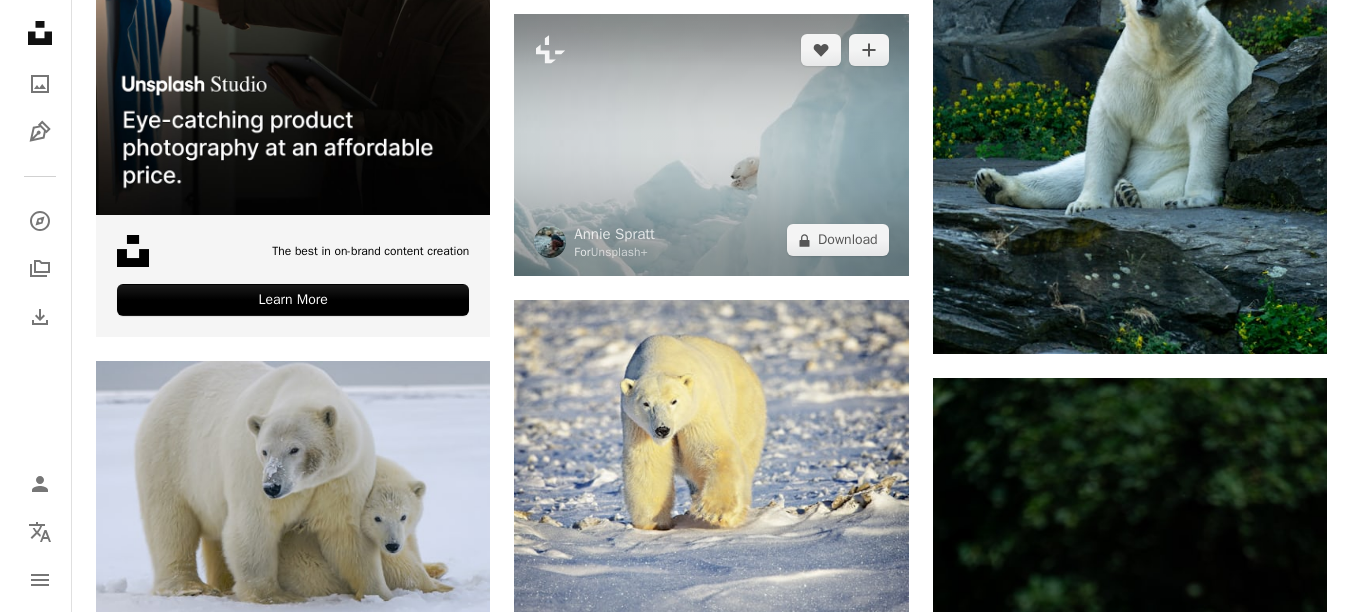 scroll, scrollTop: 4100, scrollLeft: 0, axis: vertical 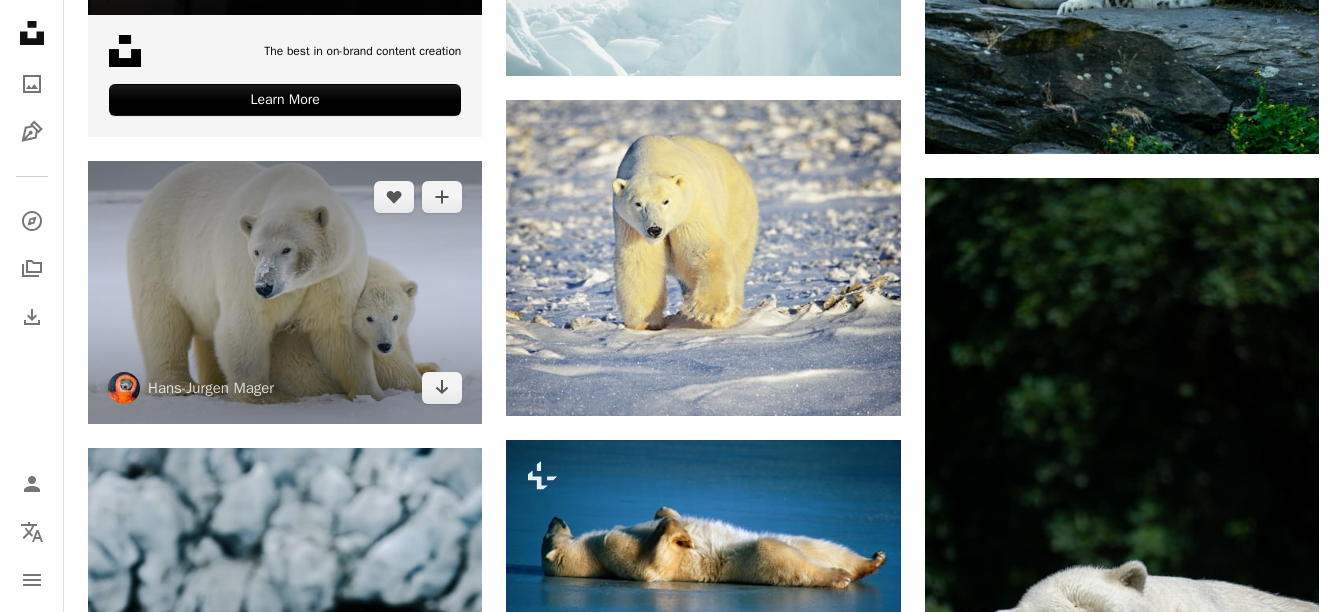 click at bounding box center [285, 292] 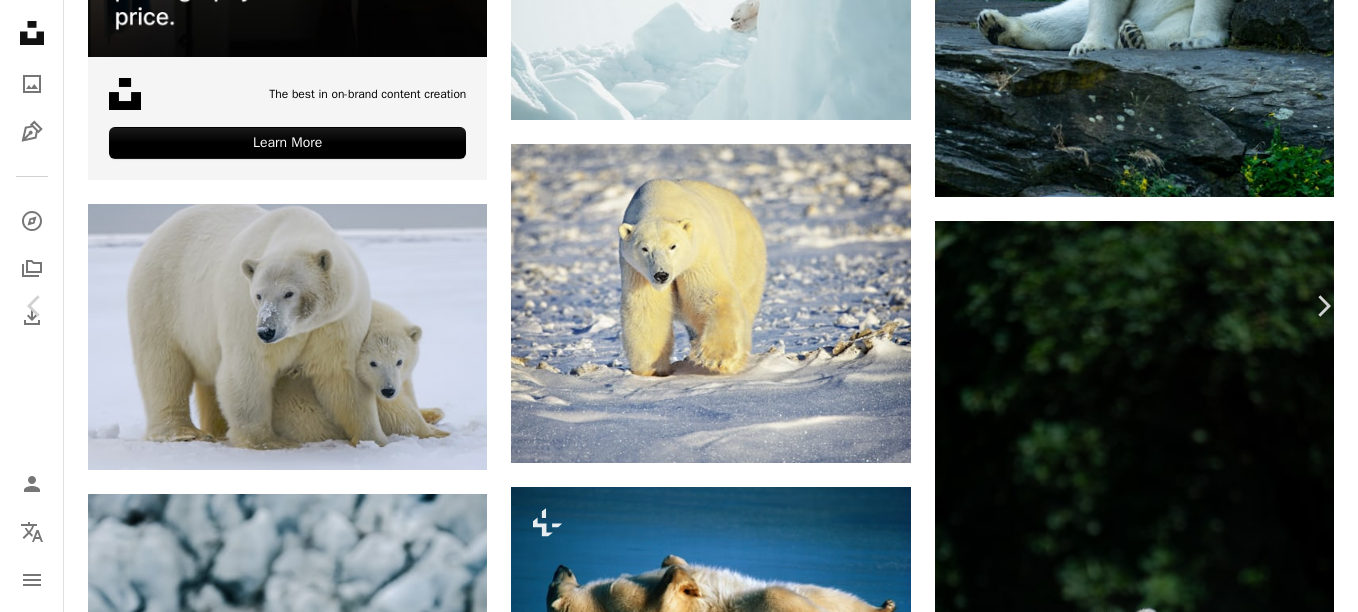 click on "Chevron down" 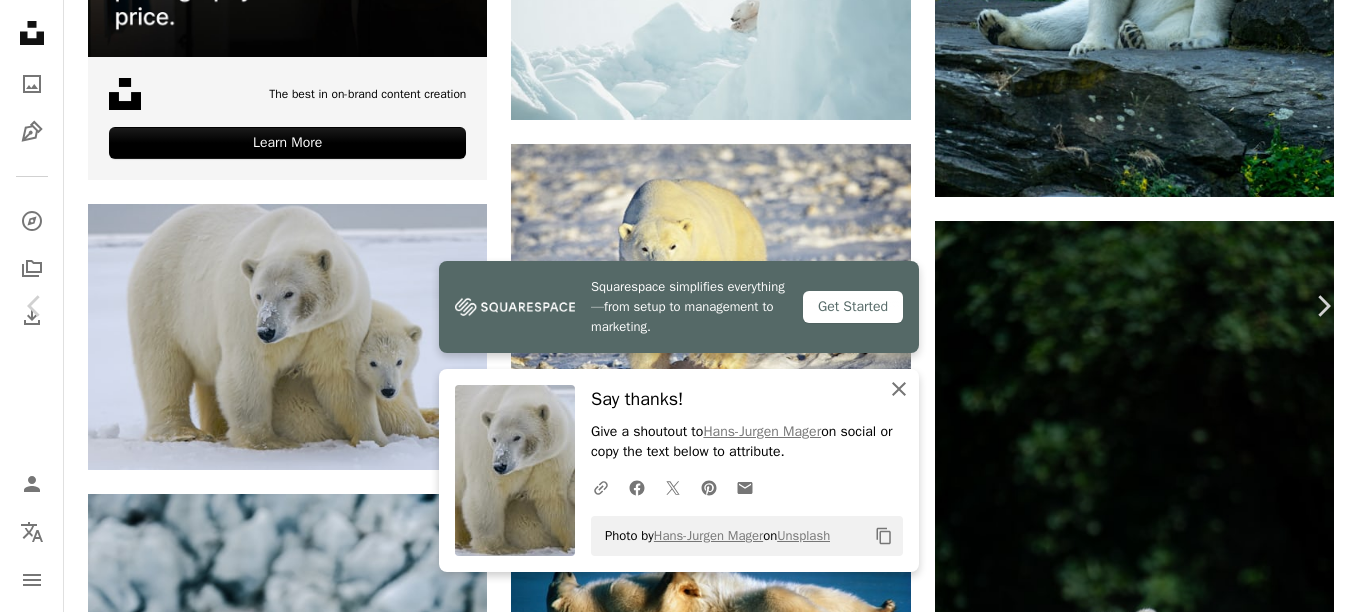 click 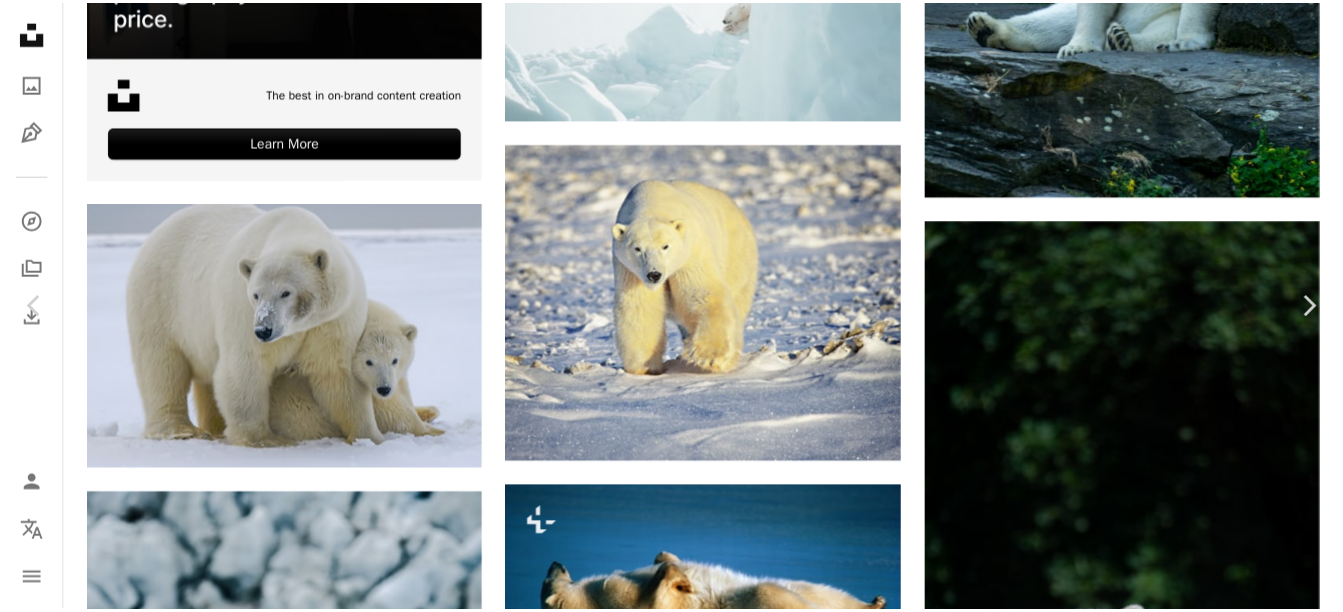 scroll, scrollTop: 0, scrollLeft: 0, axis: both 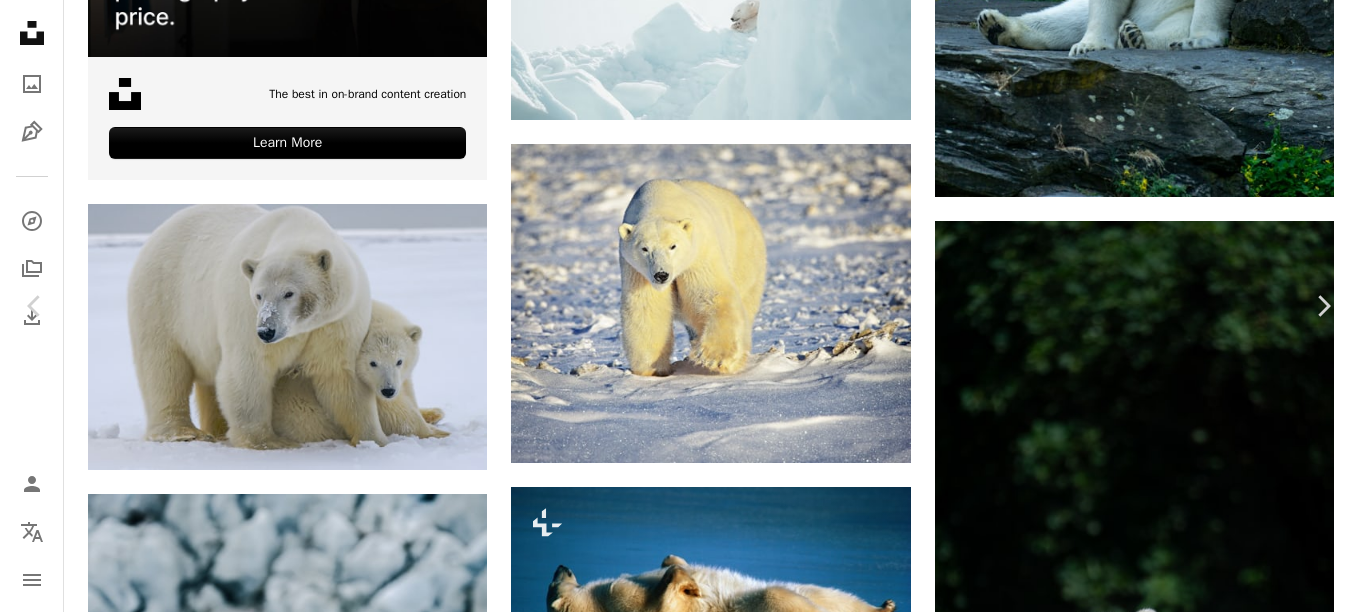 click on "An X shape" at bounding box center (20, 20) 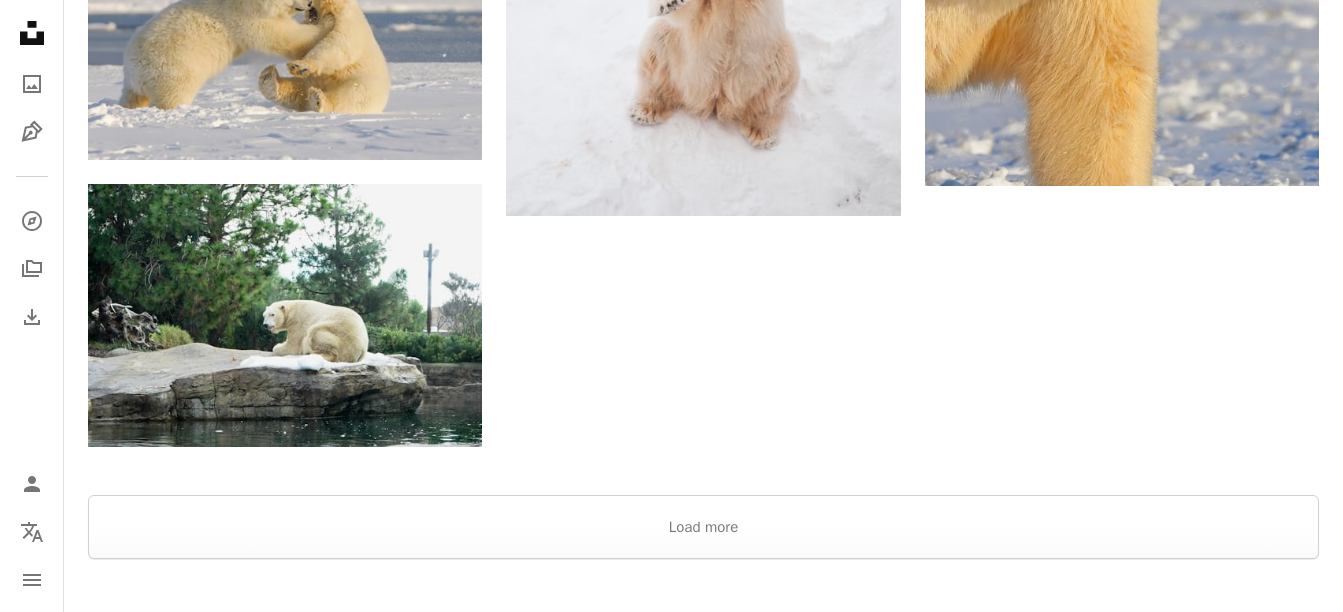 scroll, scrollTop: 5700, scrollLeft: 0, axis: vertical 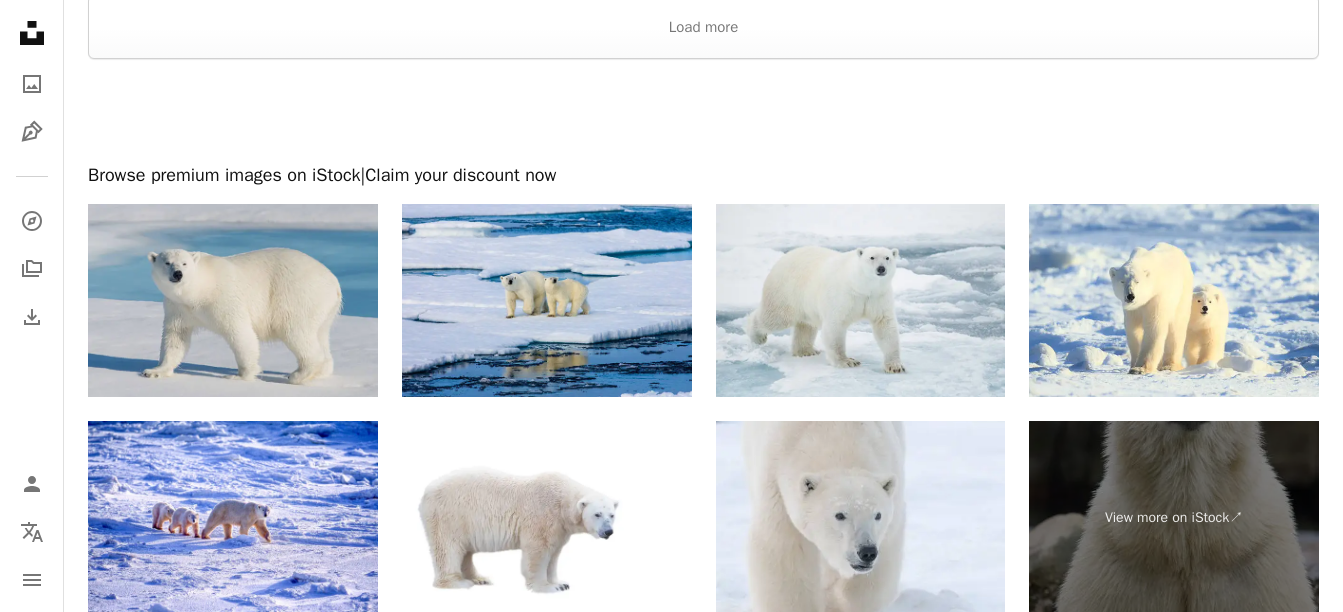 click at bounding box center (233, 300) 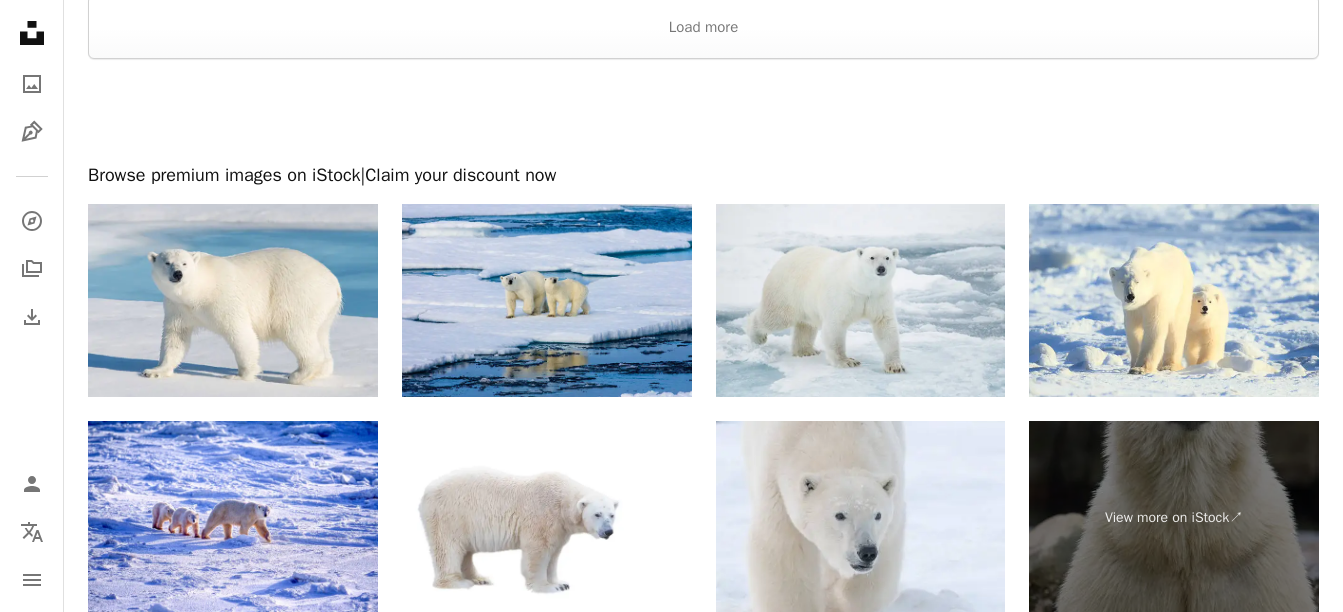 scroll, scrollTop: 0, scrollLeft: 0, axis: both 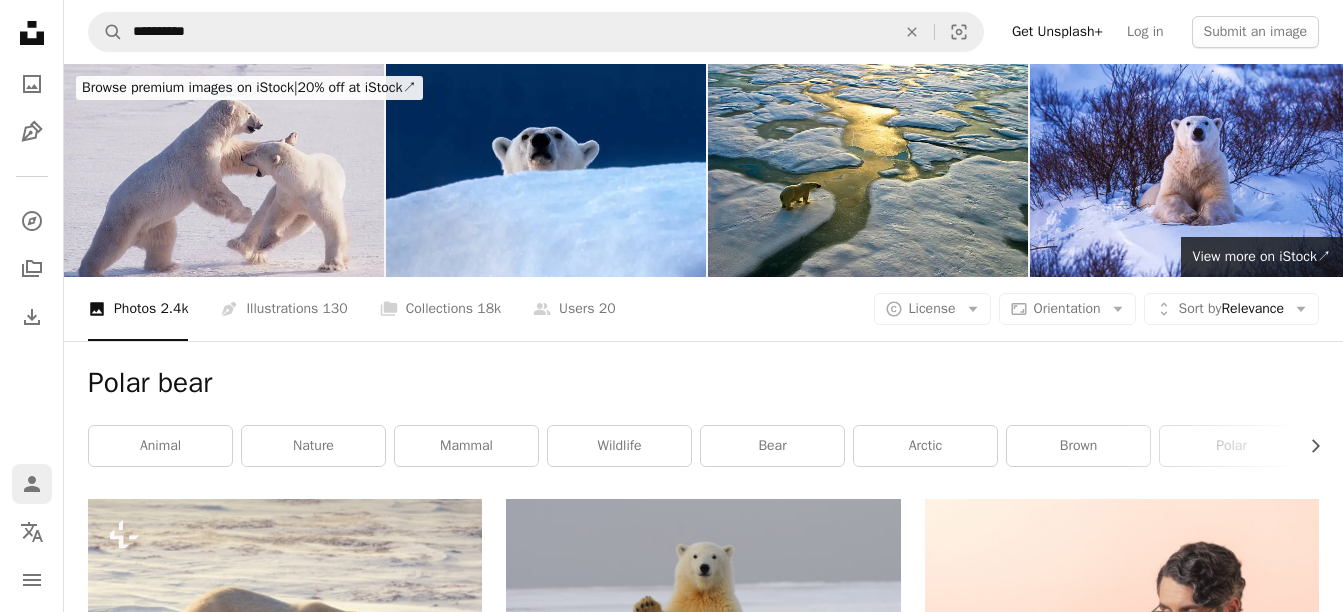click on "Person" 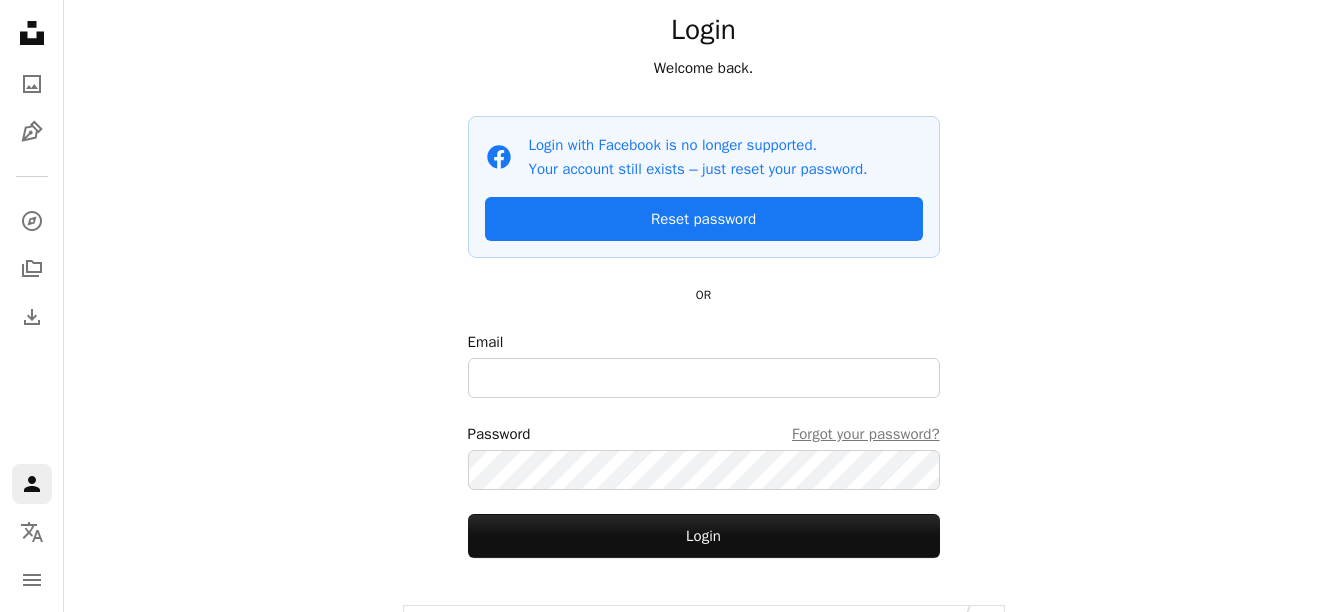 scroll, scrollTop: 198, scrollLeft: 0, axis: vertical 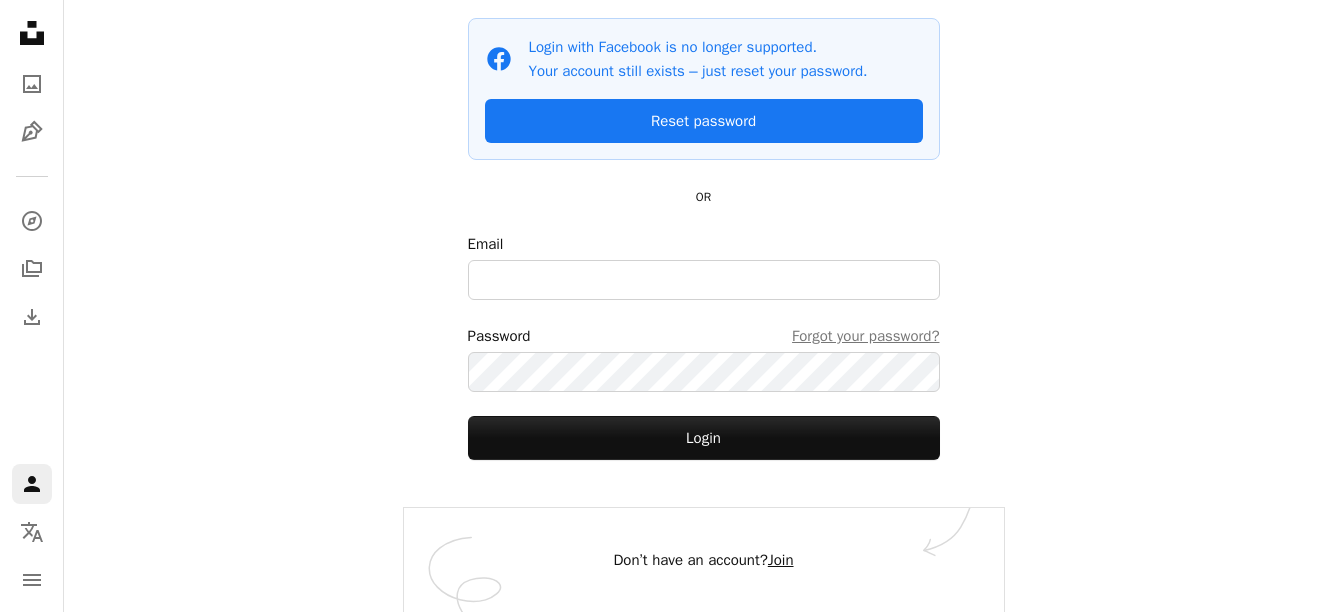 click on "Join" at bounding box center (781, 560) 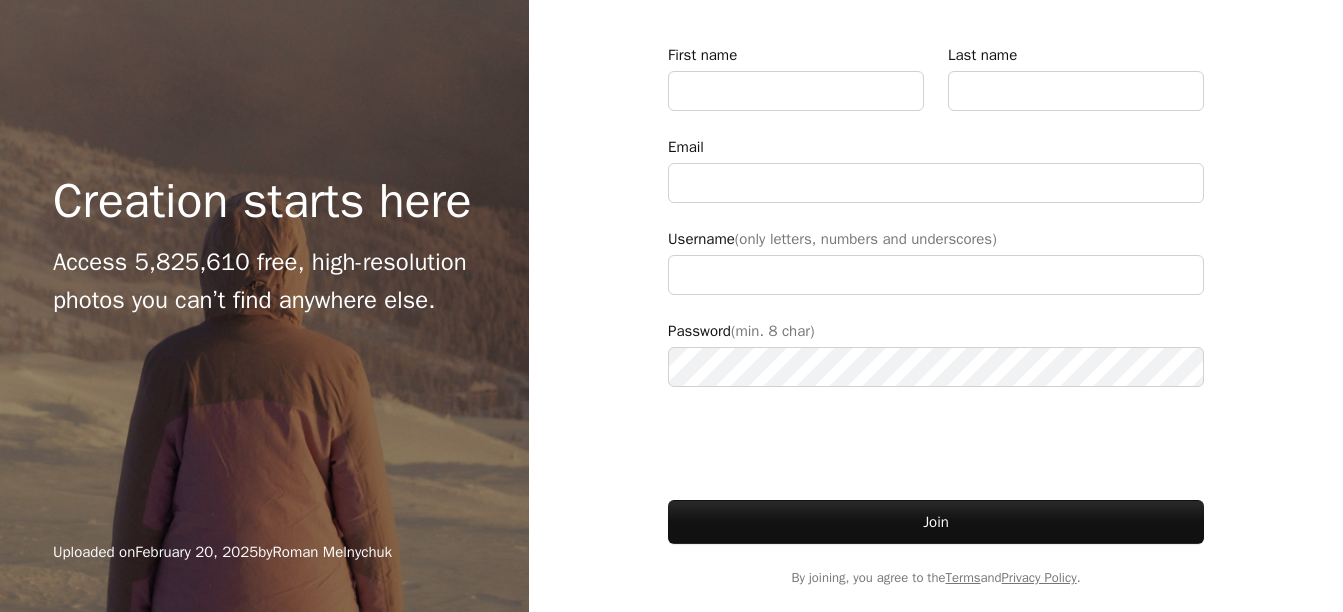 scroll, scrollTop: 0, scrollLeft: 0, axis: both 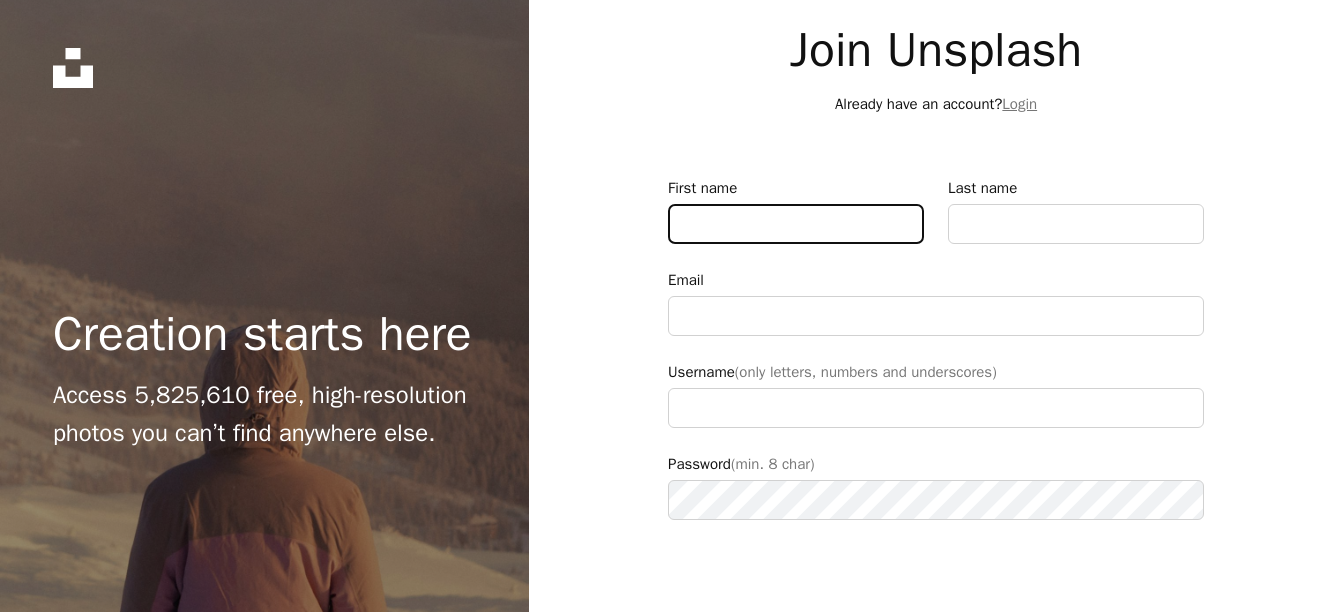 click on "First name" at bounding box center [796, 224] 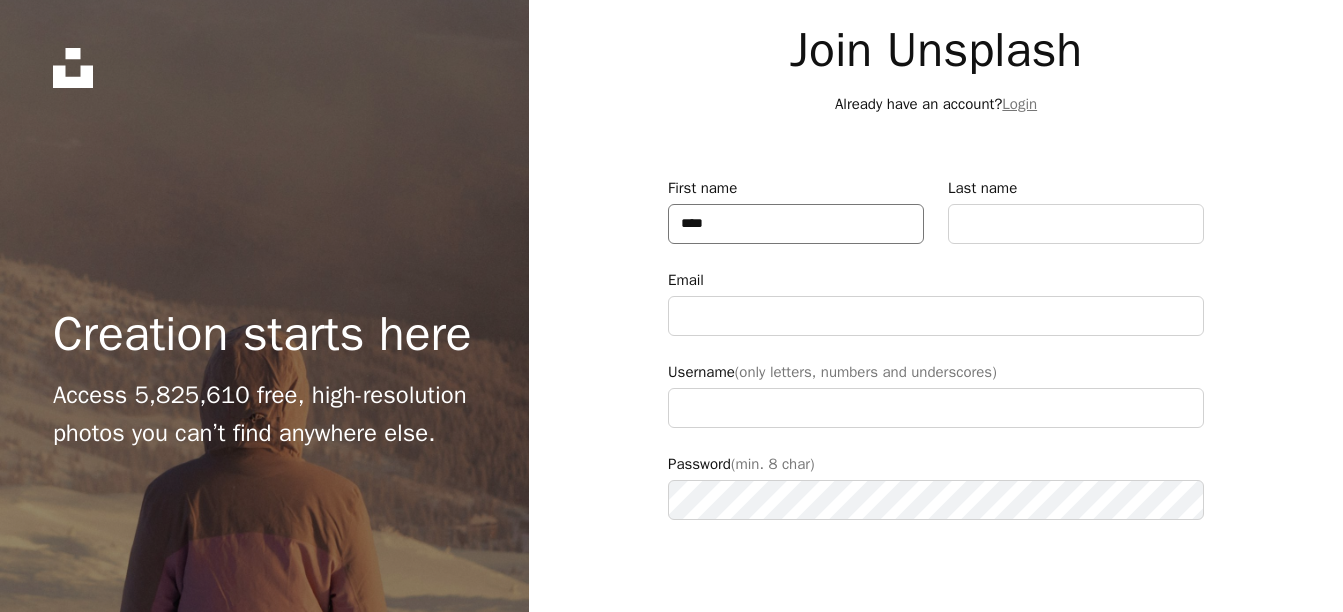 type on "****" 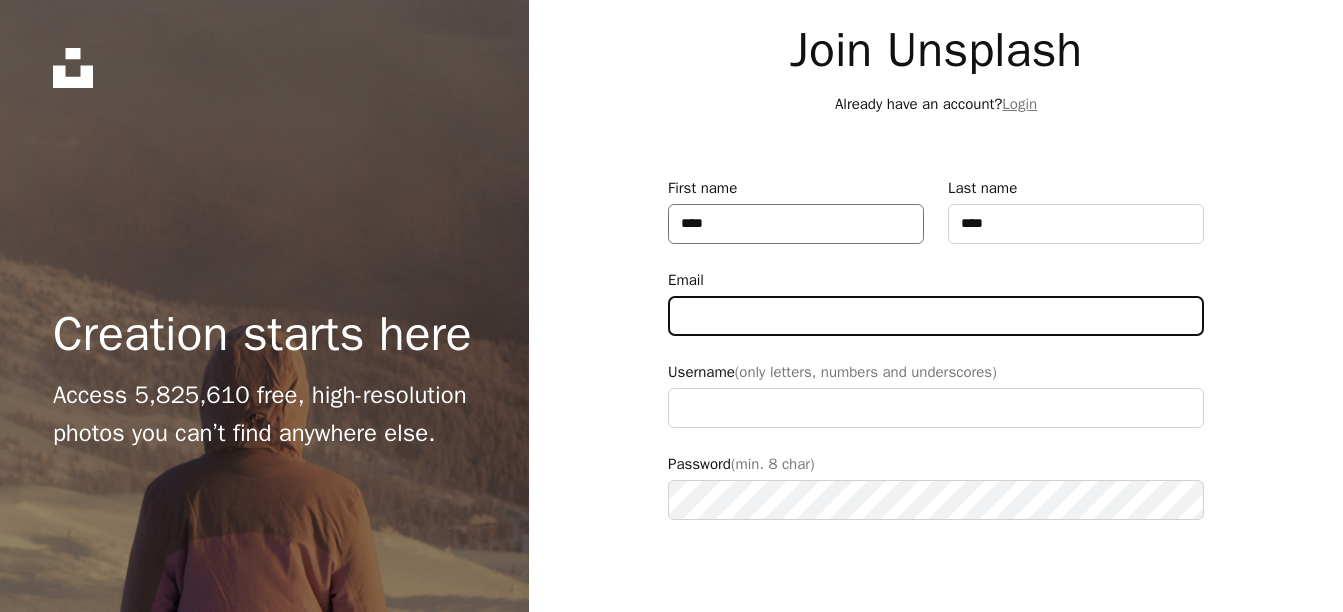 type on "**********" 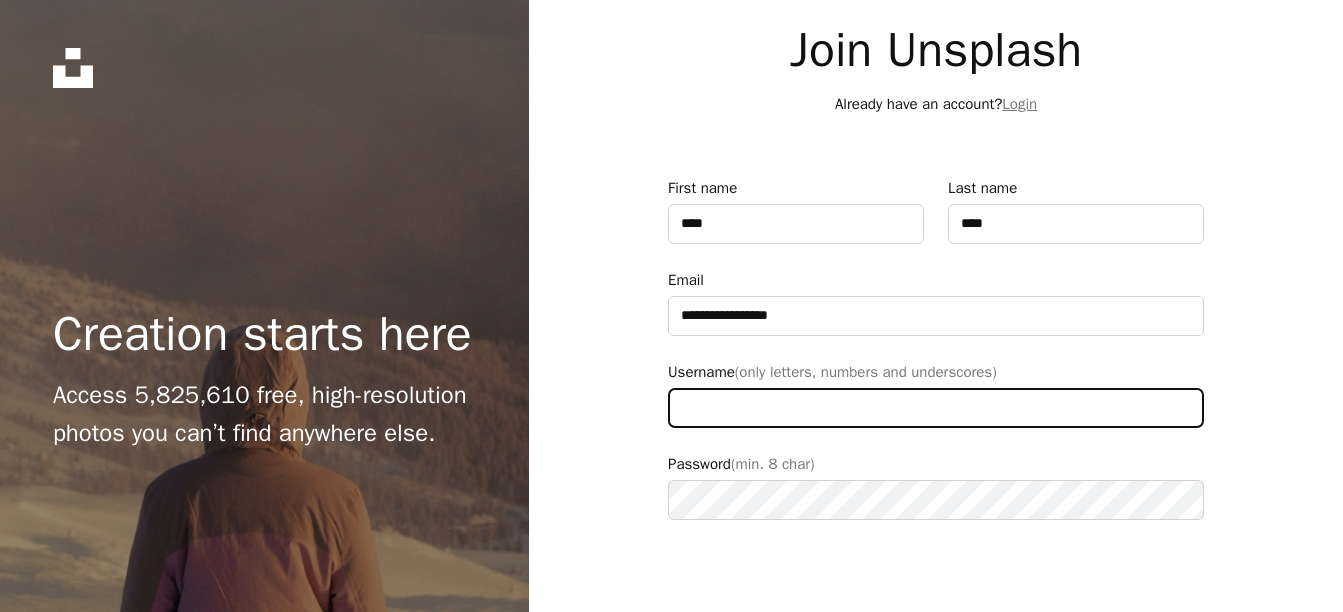 click on "Username  (only letters, numbers and underscores)" at bounding box center (936, 408) 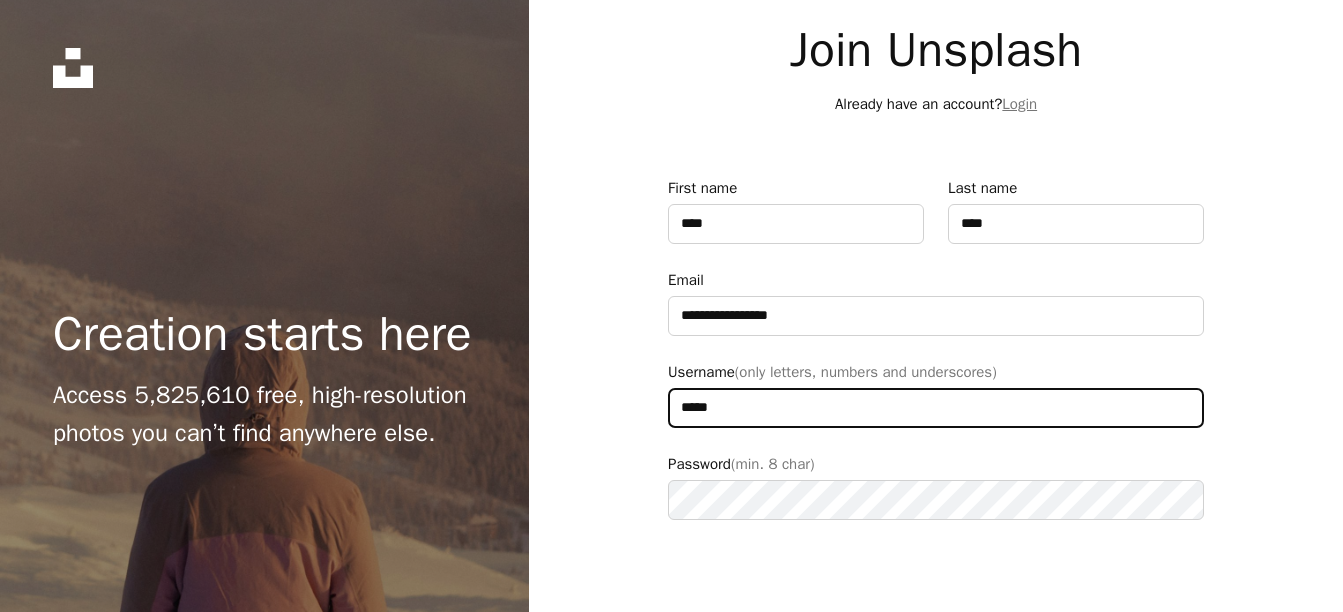type on "*****" 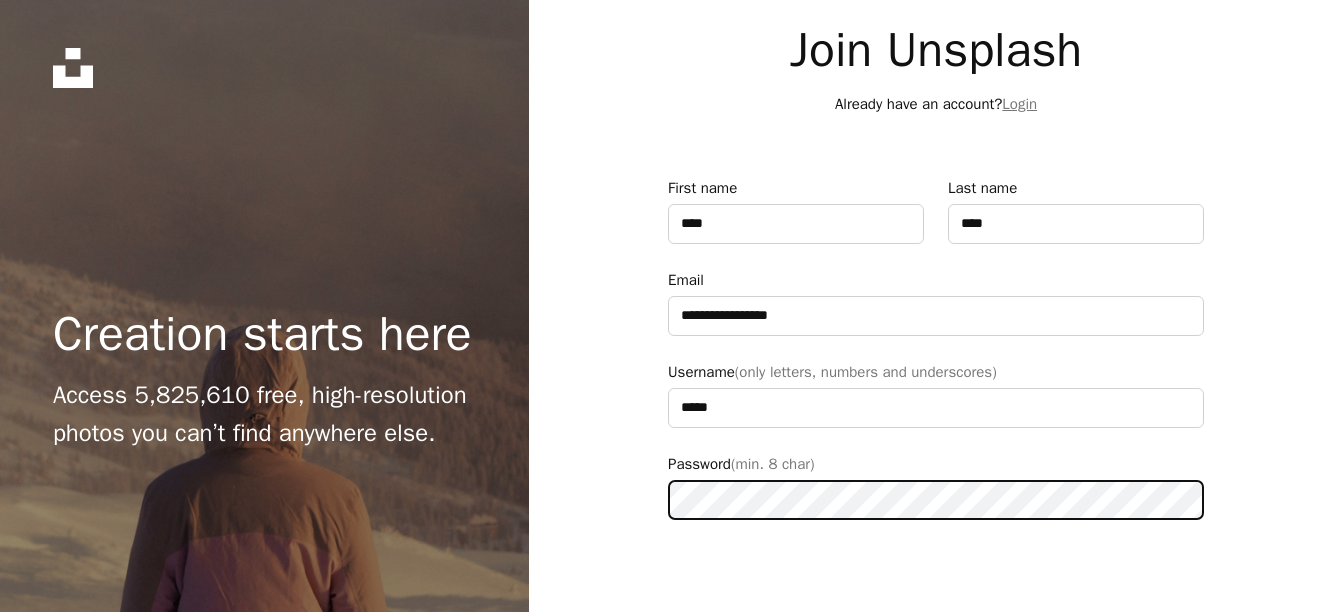 scroll, scrollTop: 133, scrollLeft: 0, axis: vertical 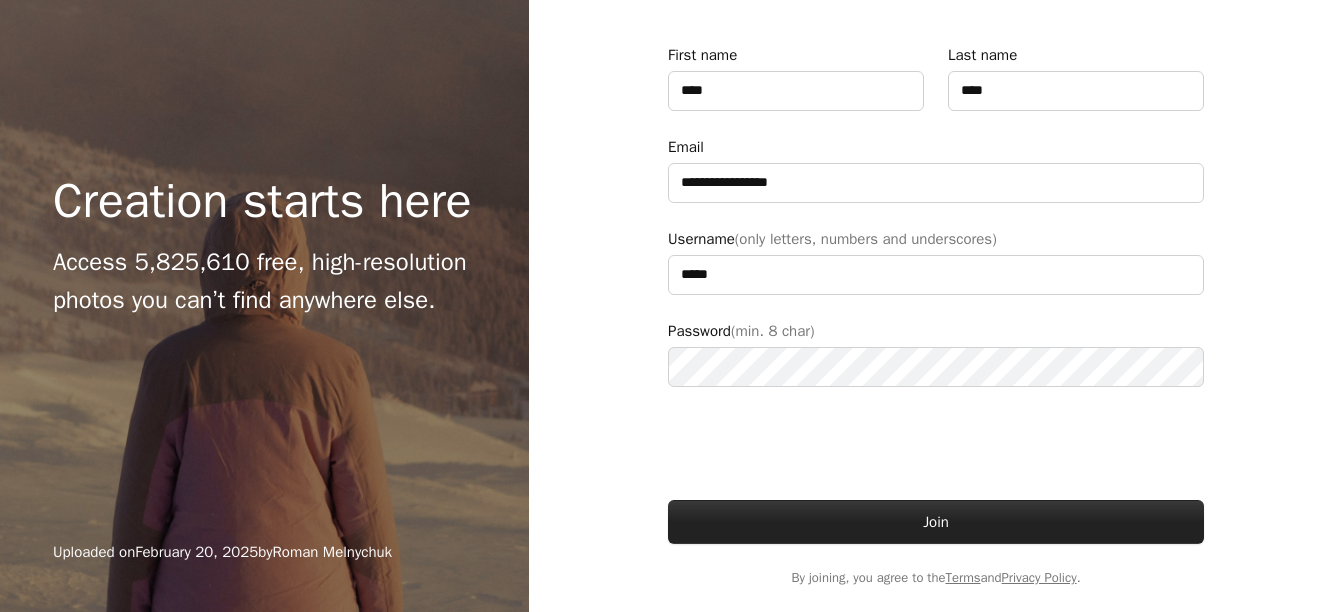 click on "Join" at bounding box center [936, 522] 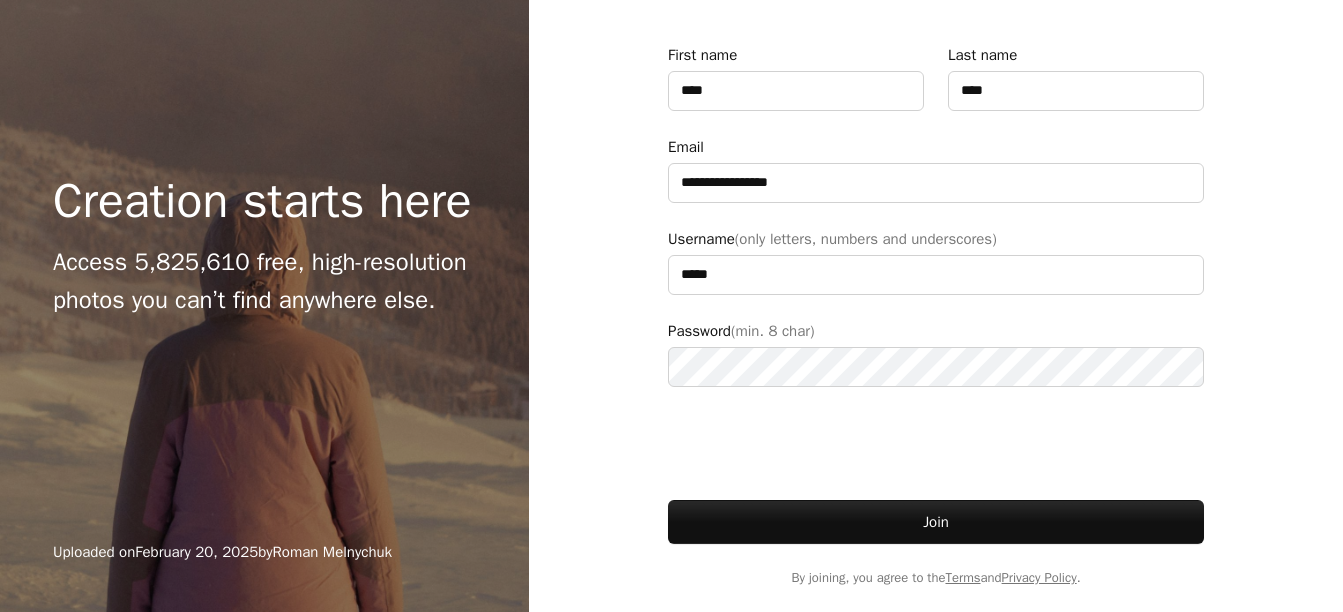 click at bounding box center (936, 443) 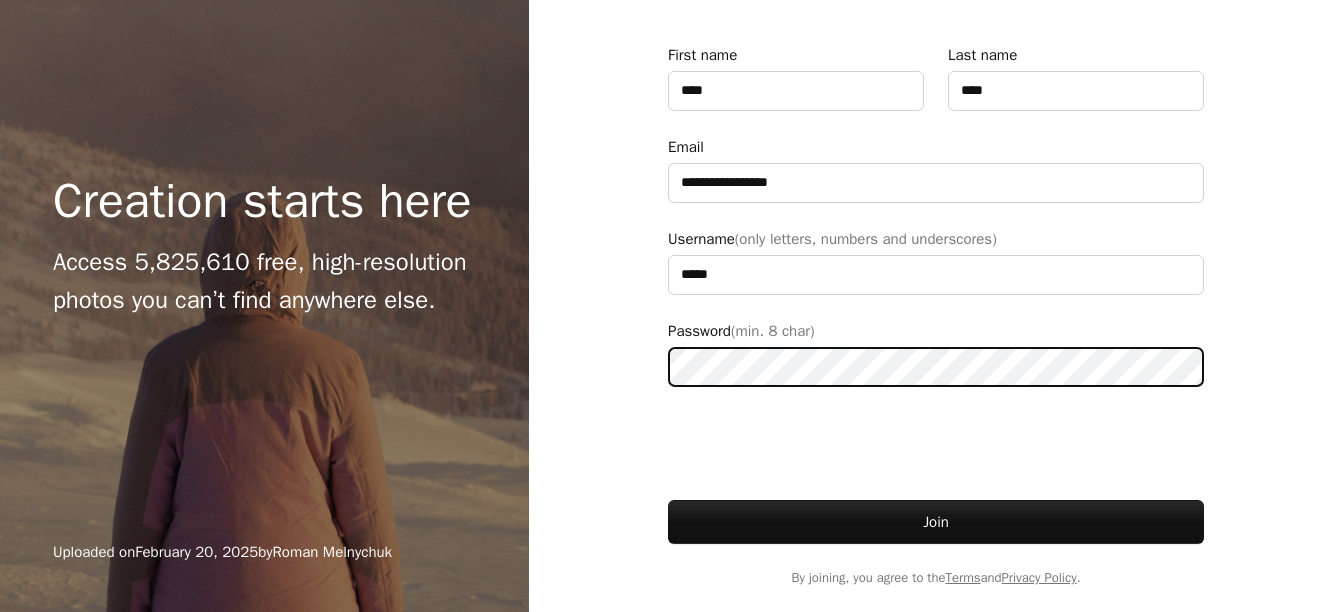 click on "Unsplash logo Unsplash Home Creation starts here Access [NUMBER], [NUMBER] free, high-resolution photos you can’t find anywhere else. Uploaded on  [DATE] by  [FIRST] [LAST] Join Unsplash Already have an account?  Login First name [FIRST] Last name [LAST] Email [EMAIL] Username ***** Password  (min. 8 char) Join By joining, you agree to the  Terms  and  Privacy Policy ." at bounding box center (671, 239) 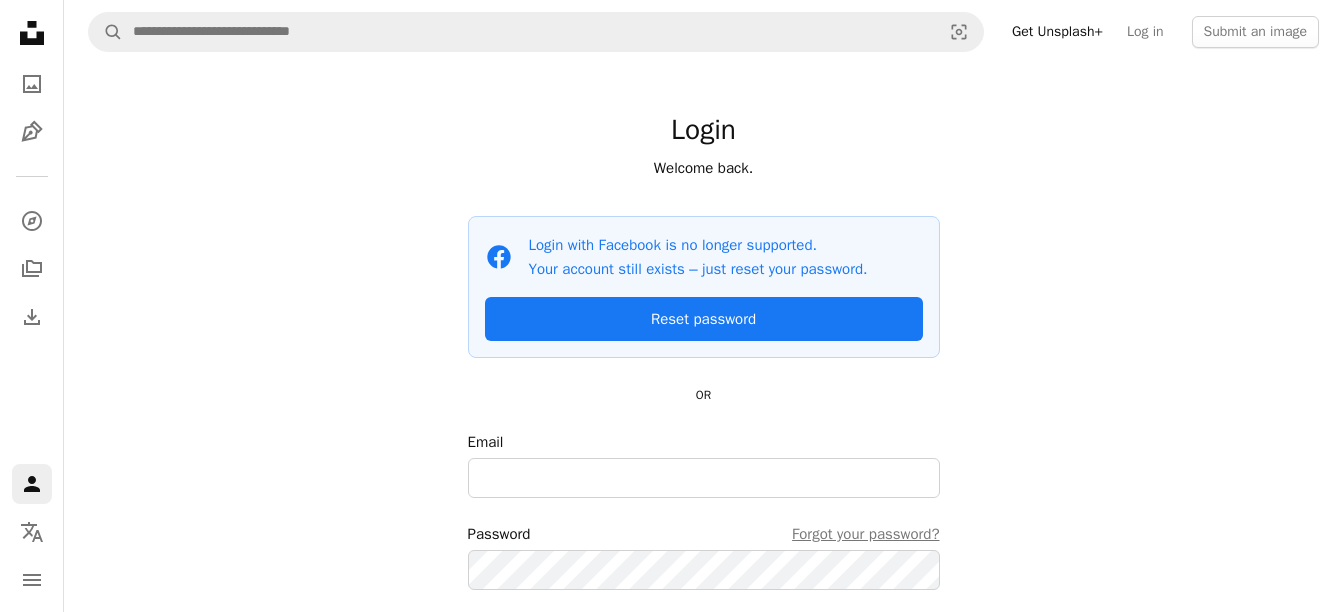 scroll, scrollTop: 198, scrollLeft: 0, axis: vertical 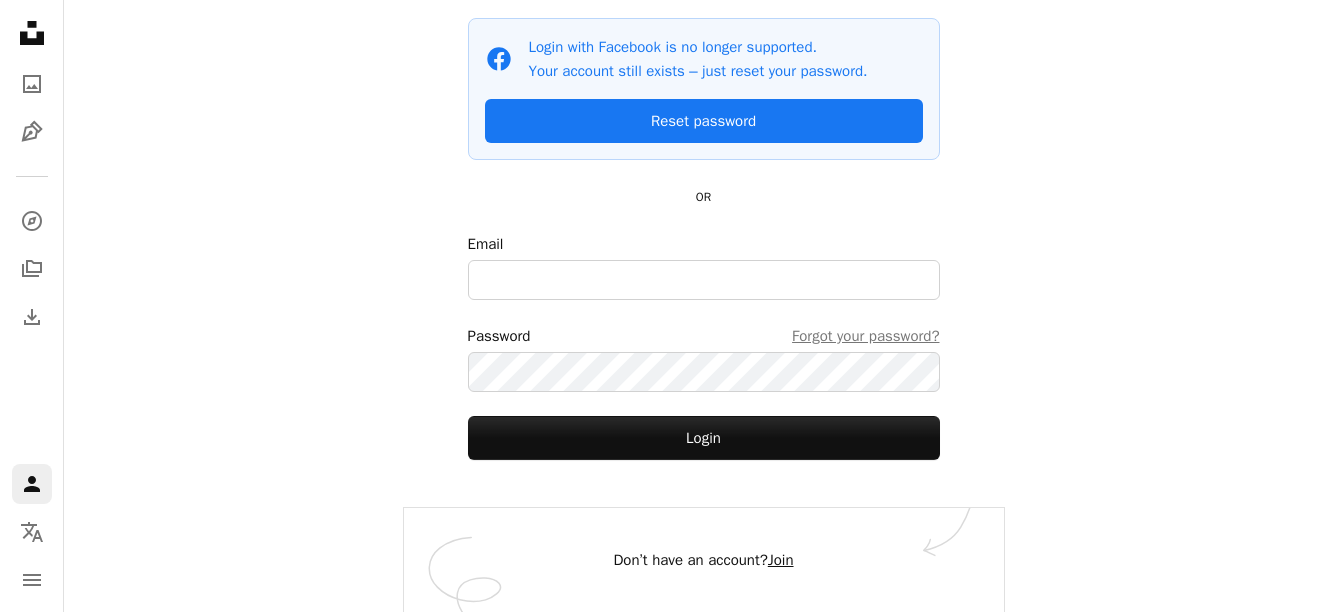 click on "Join" at bounding box center (781, 560) 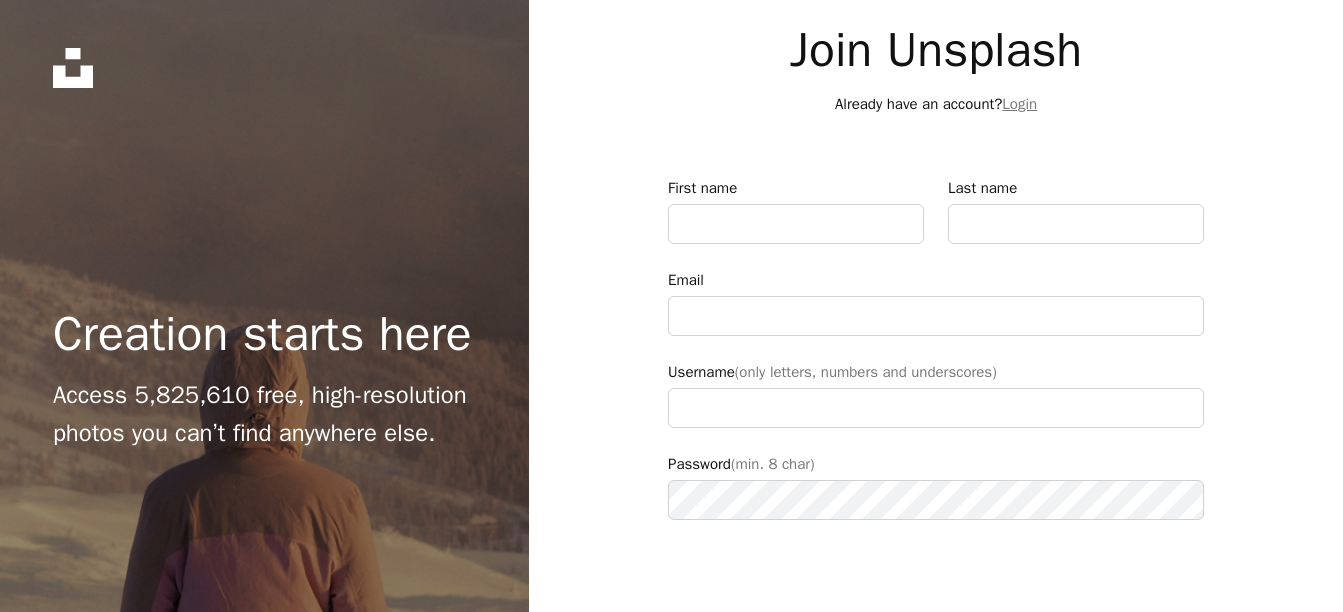 scroll, scrollTop: 133, scrollLeft: 0, axis: vertical 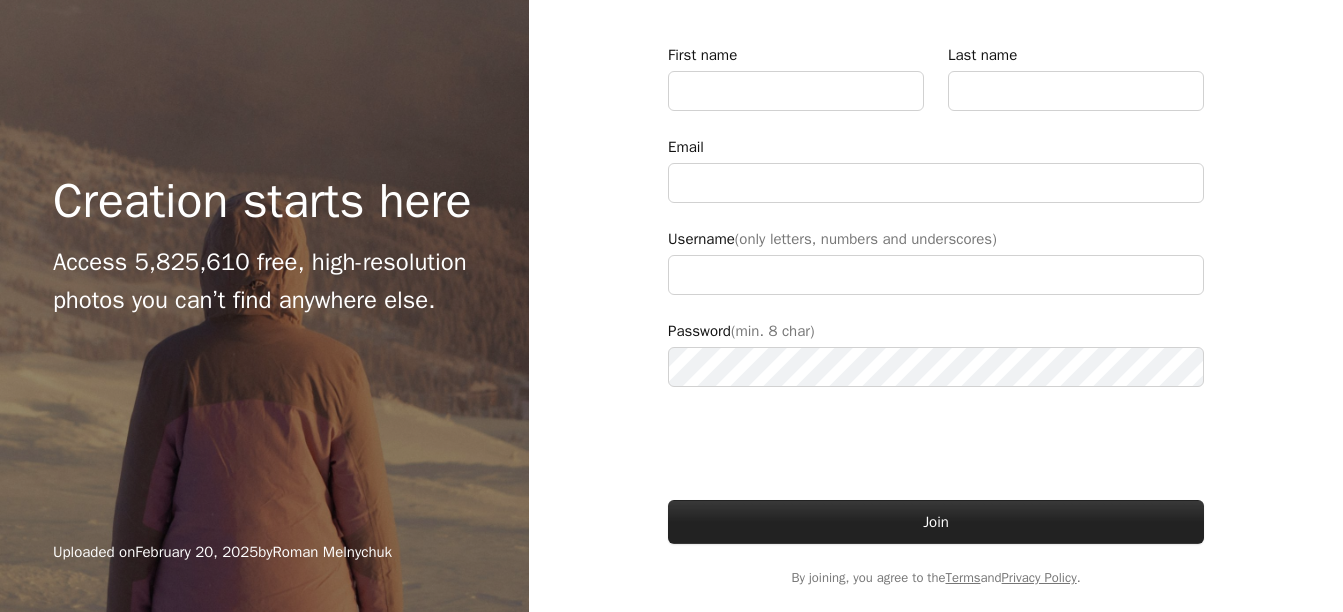 click on "Join" at bounding box center (936, 522) 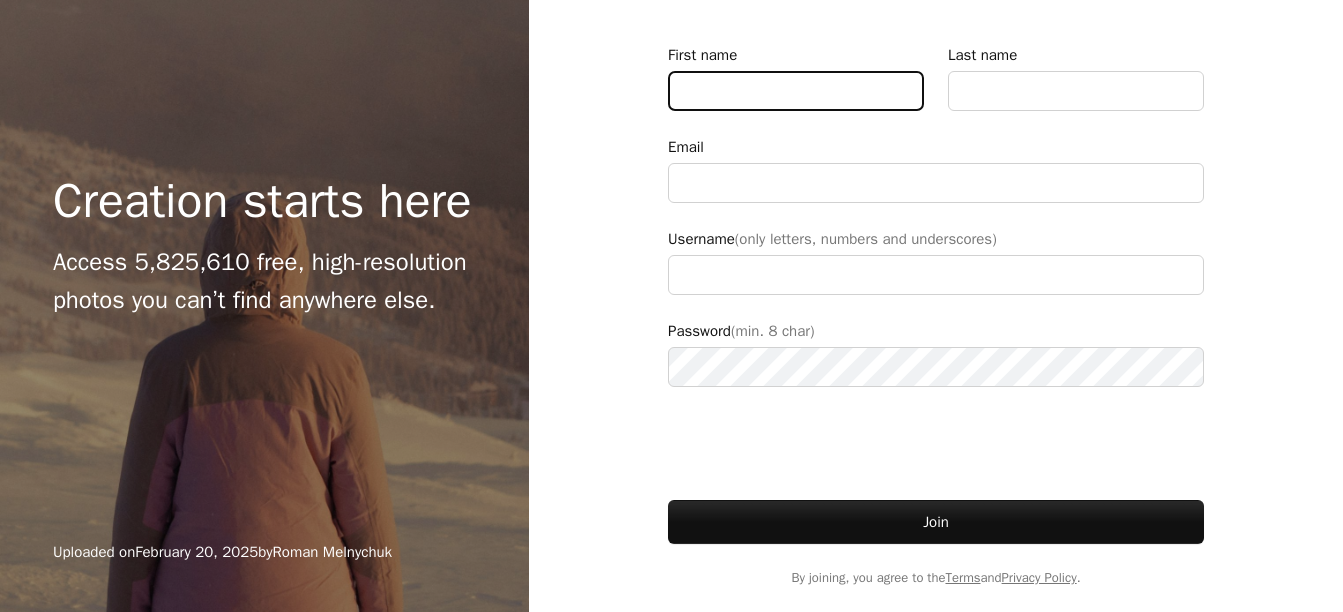 click on "First name" at bounding box center [796, 91] 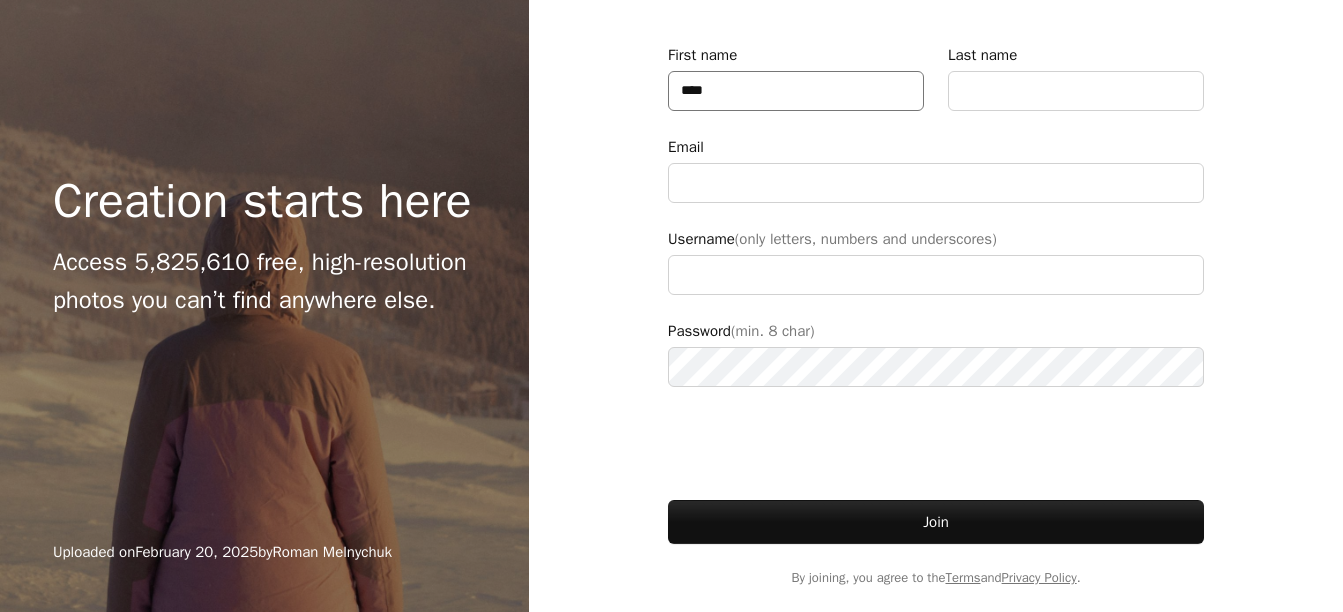 type on "****" 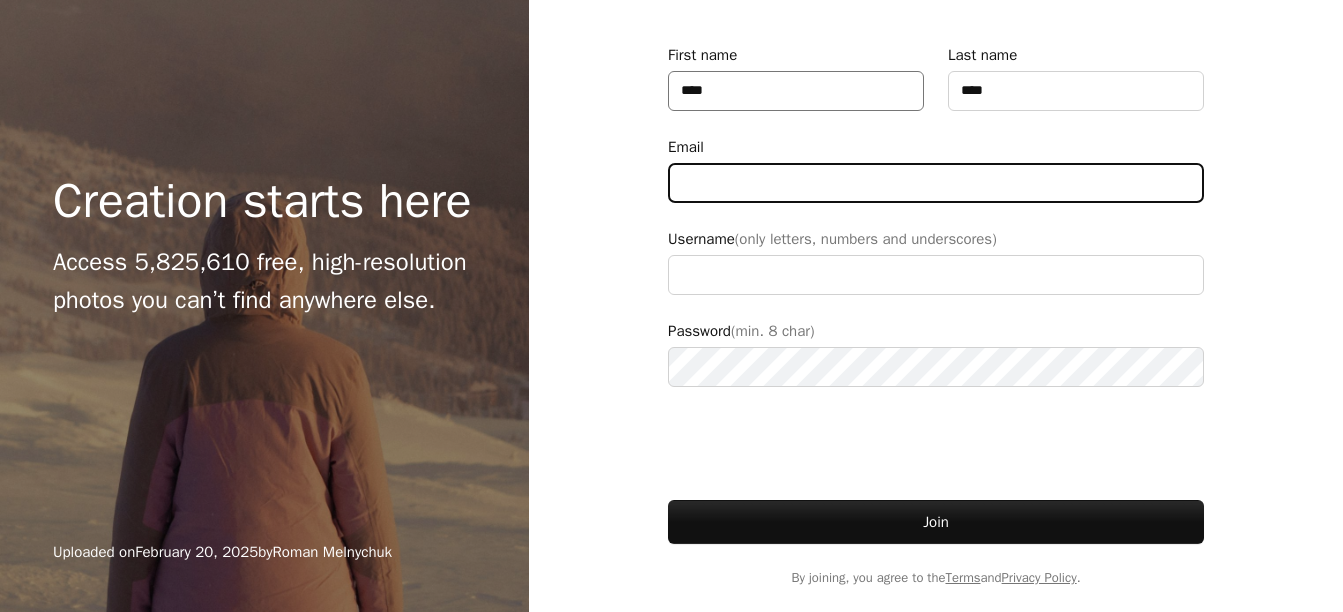 type on "**********" 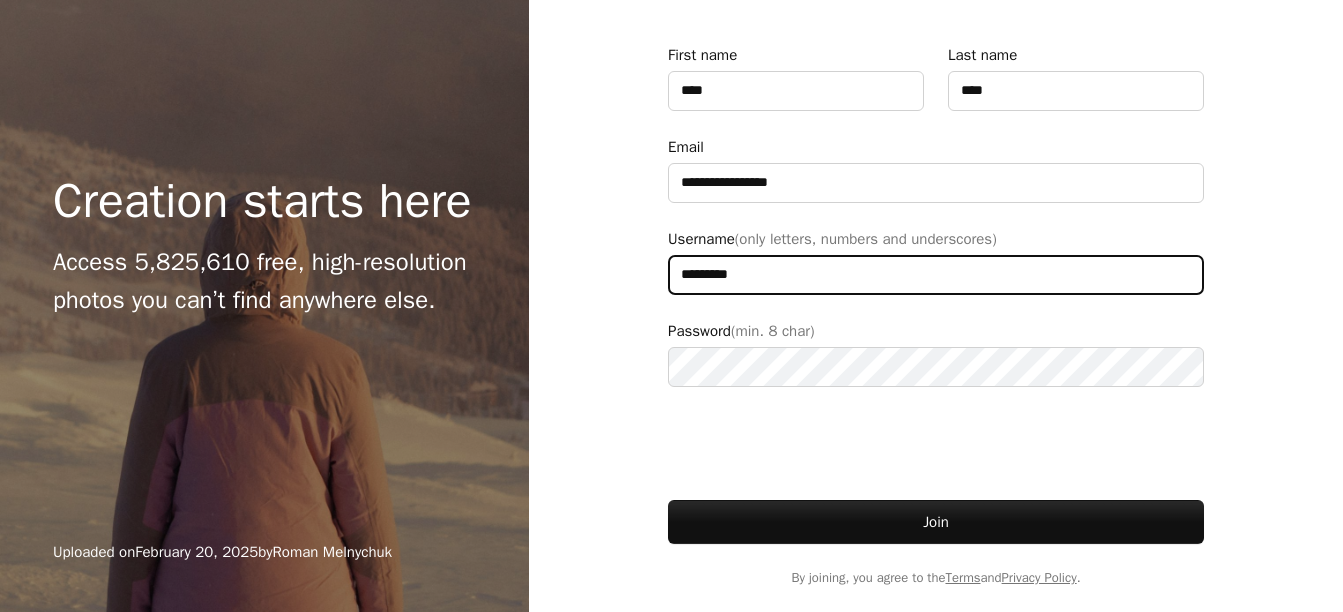 drag, startPoint x: 759, startPoint y: 275, endPoint x: 709, endPoint y: 273, distance: 50.039986 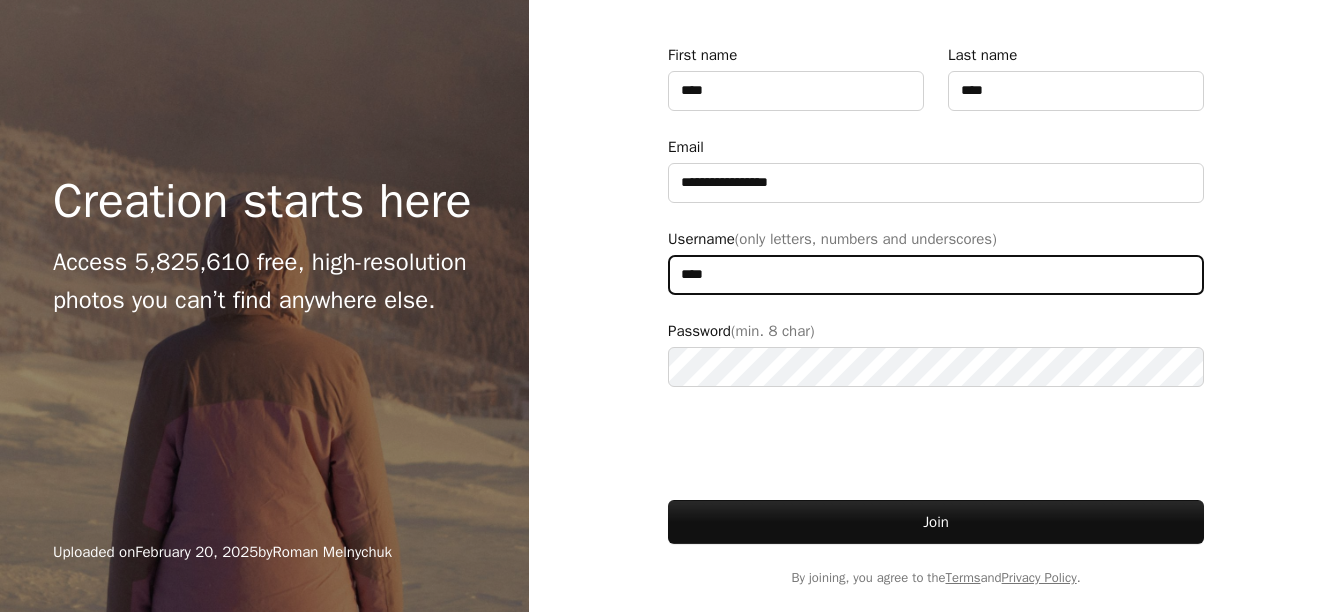 click on "****" at bounding box center [936, 275] 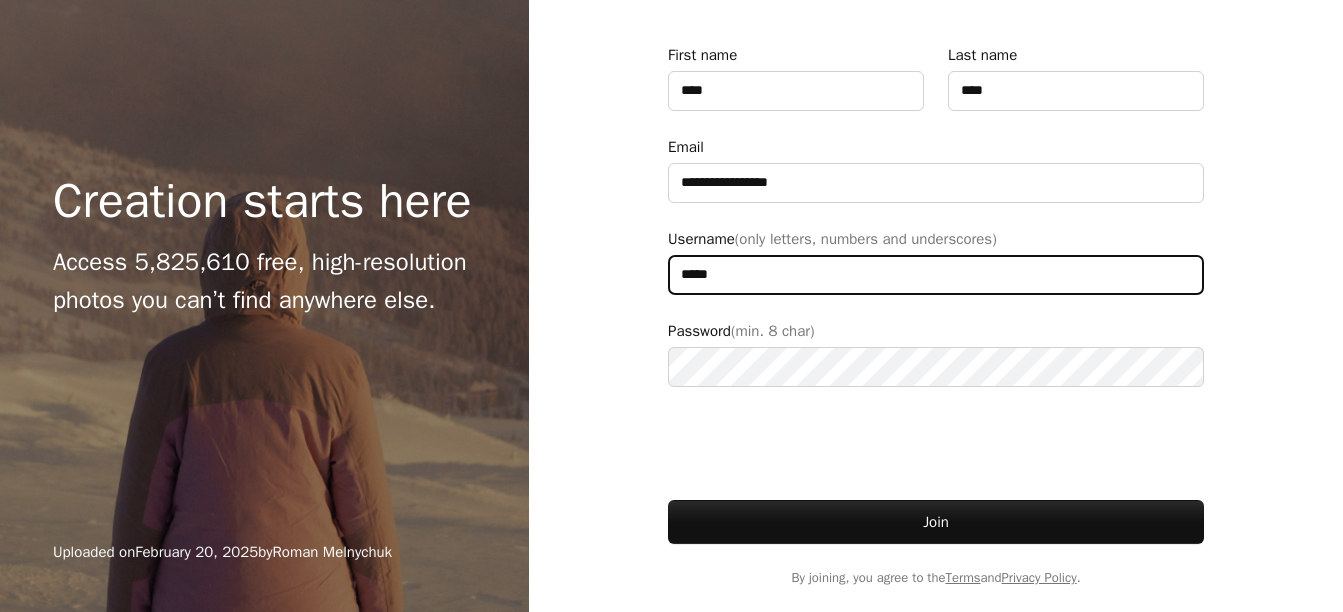 type on "*****" 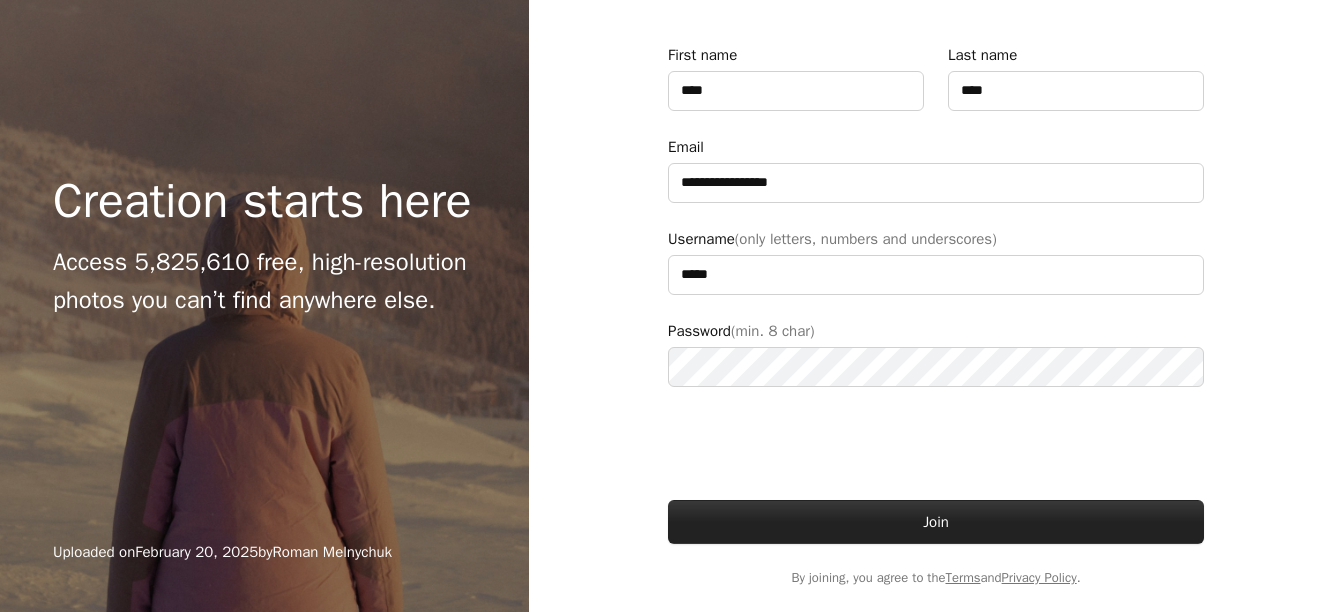 click on "Join" at bounding box center (936, 522) 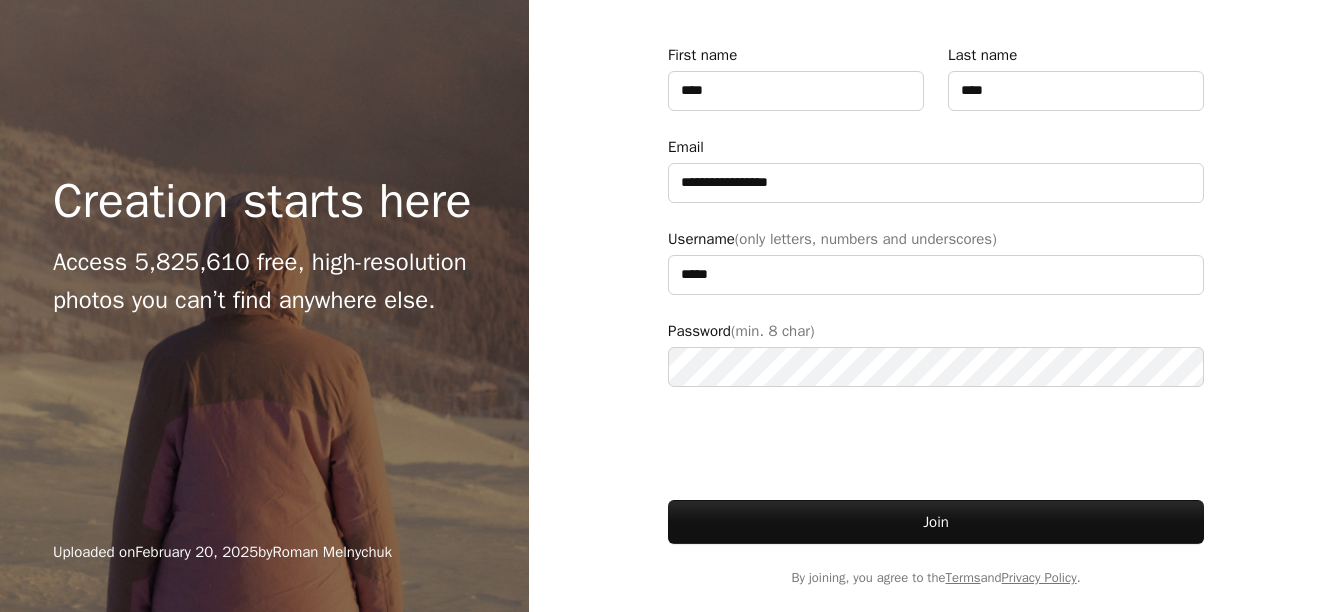 click at bounding box center [936, 443] 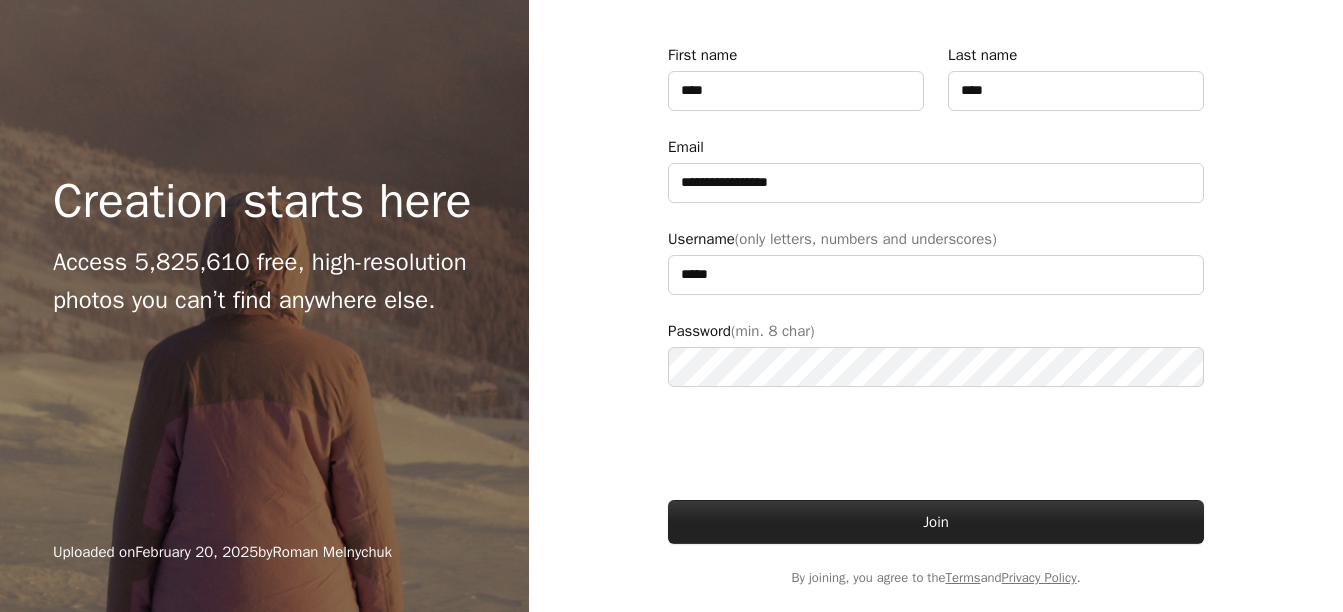 click on "Join" at bounding box center (936, 522) 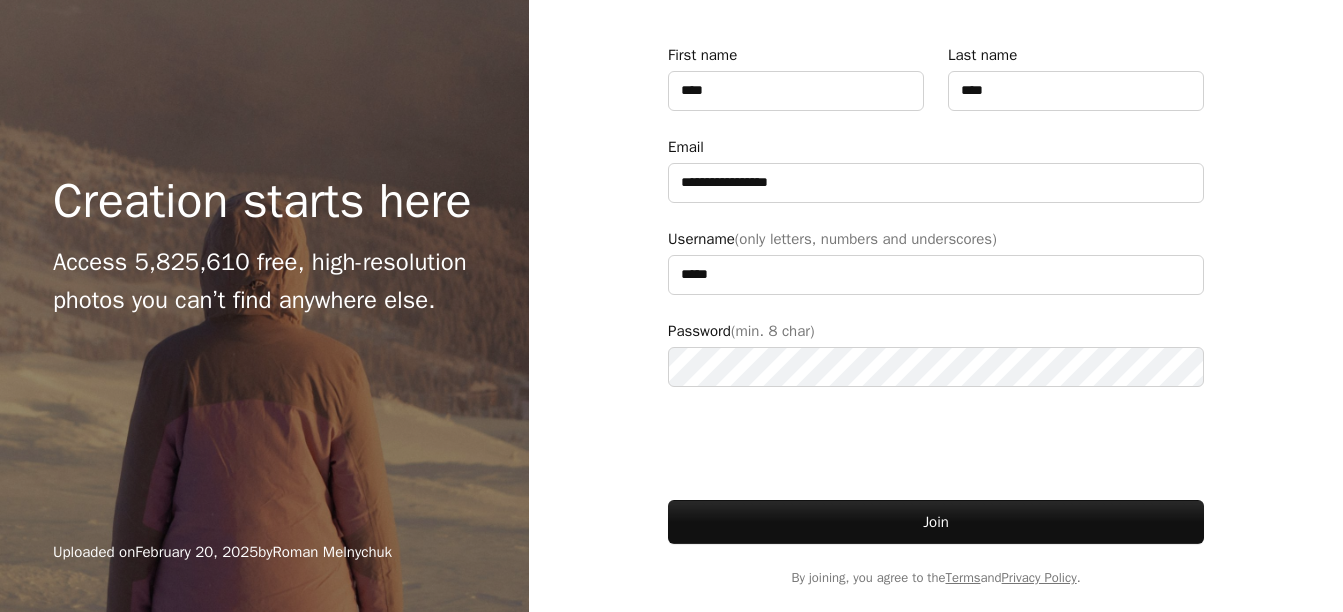 click at bounding box center [936, 443] 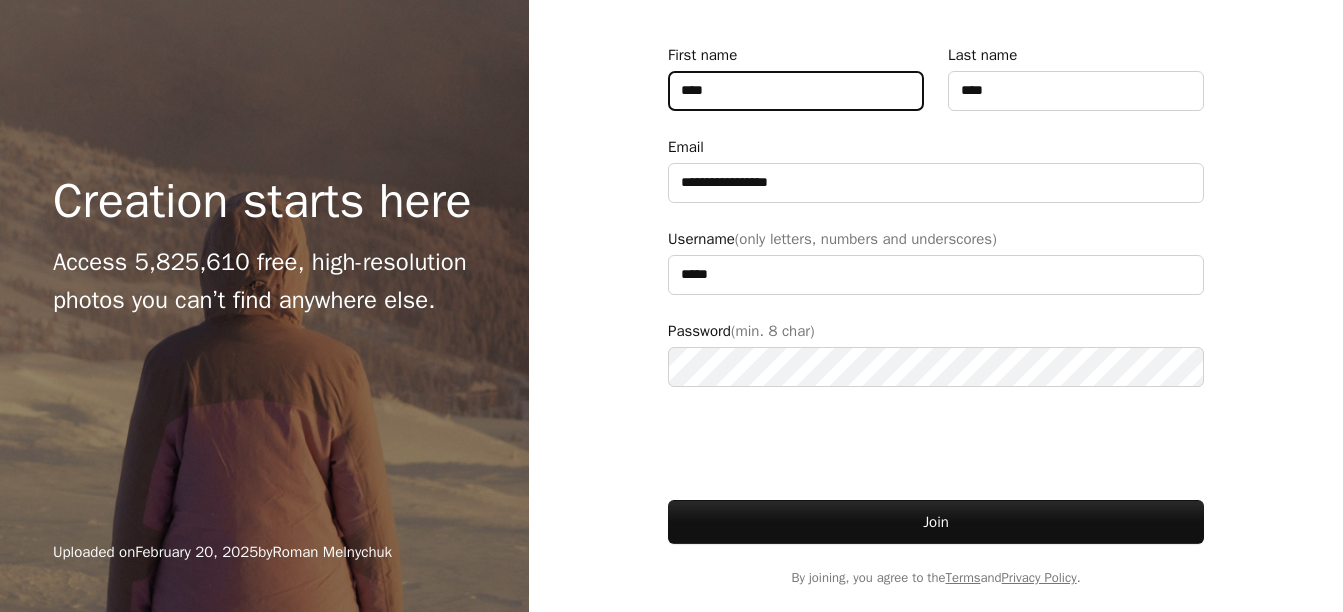drag, startPoint x: 724, startPoint y: 91, endPoint x: 779, endPoint y: 94, distance: 55.081757 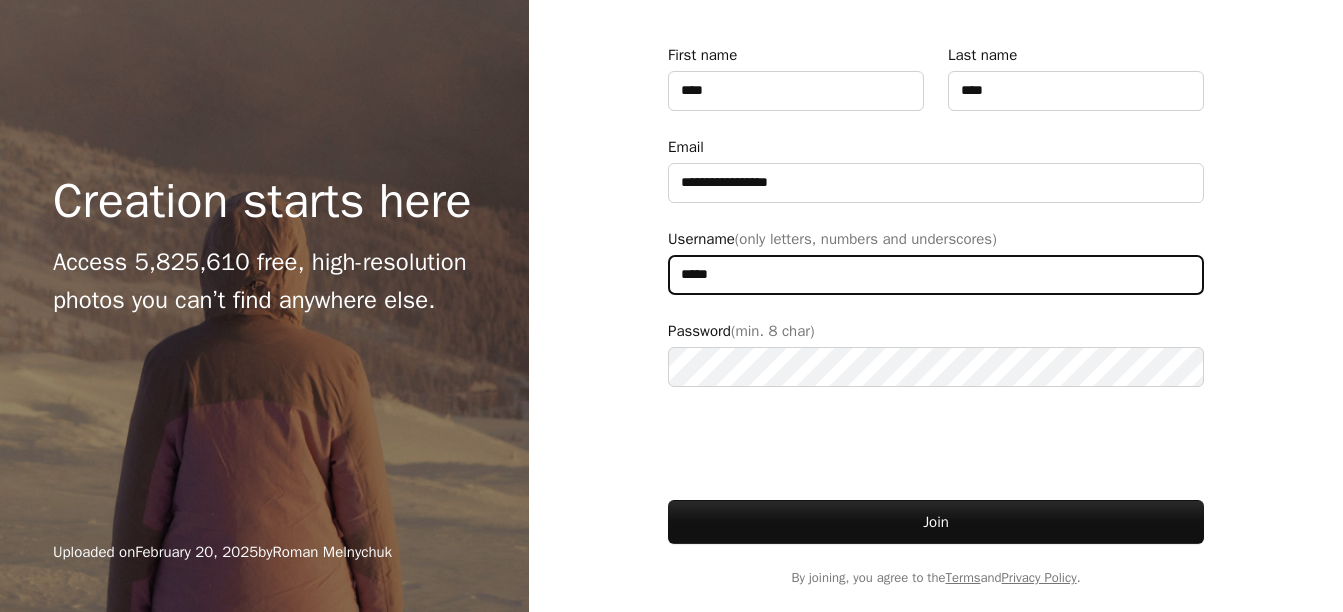 click on "*****" at bounding box center (936, 275) 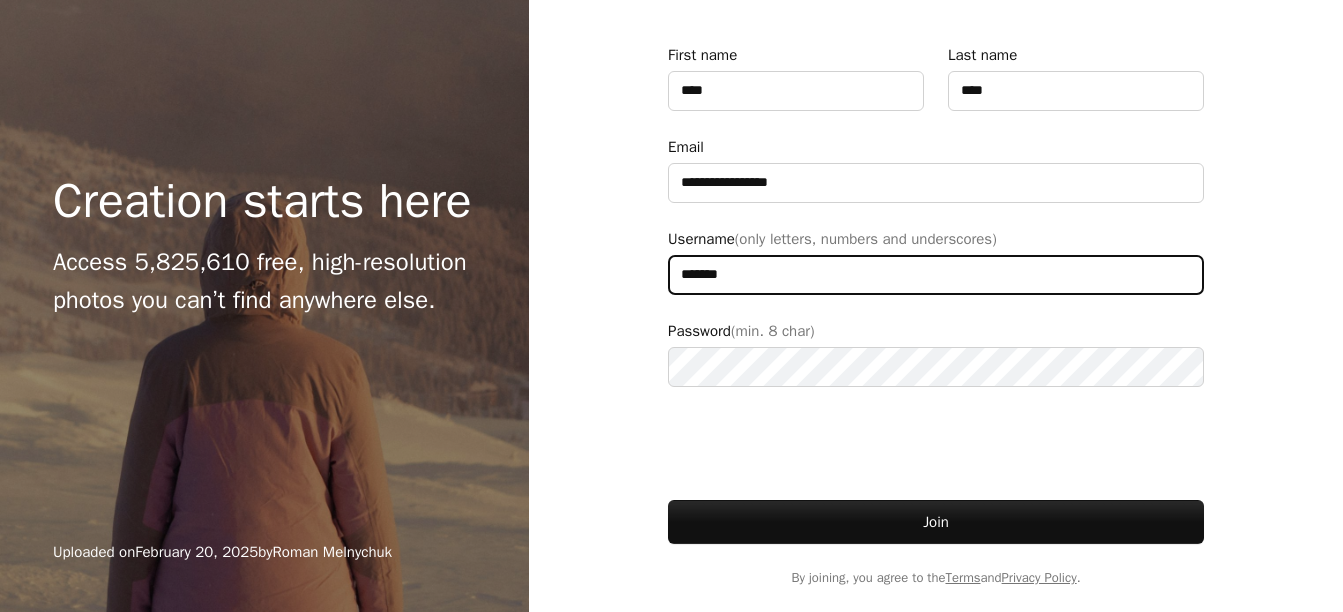 type on "*******" 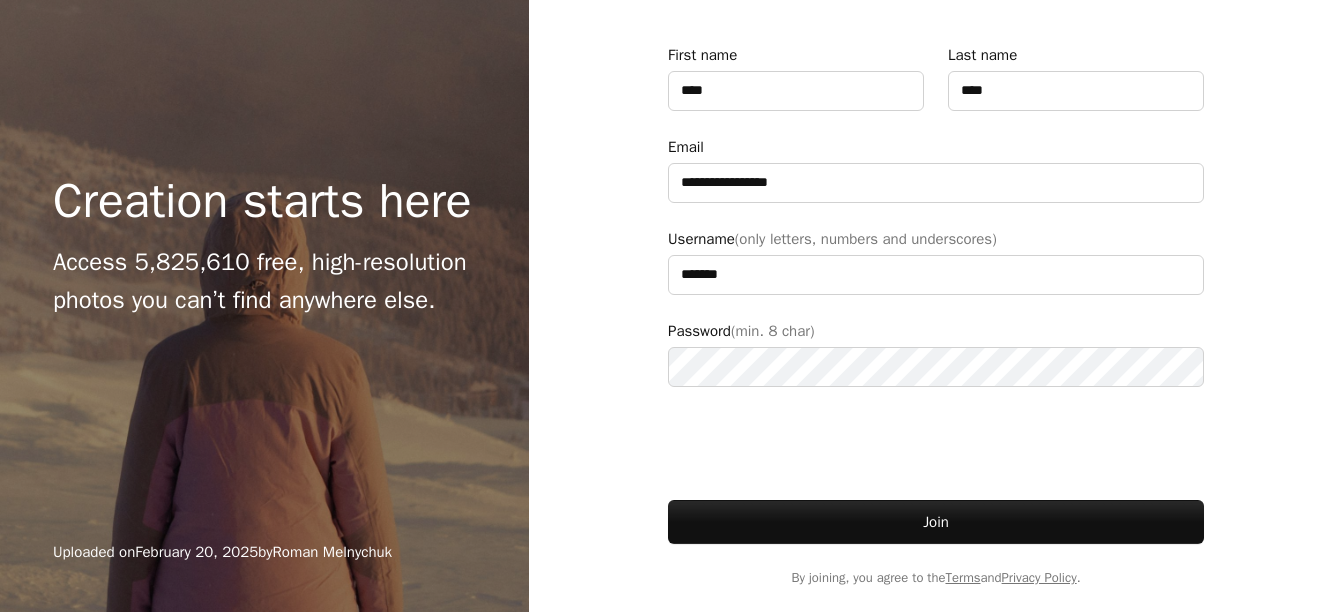 click at bounding box center [936, 443] 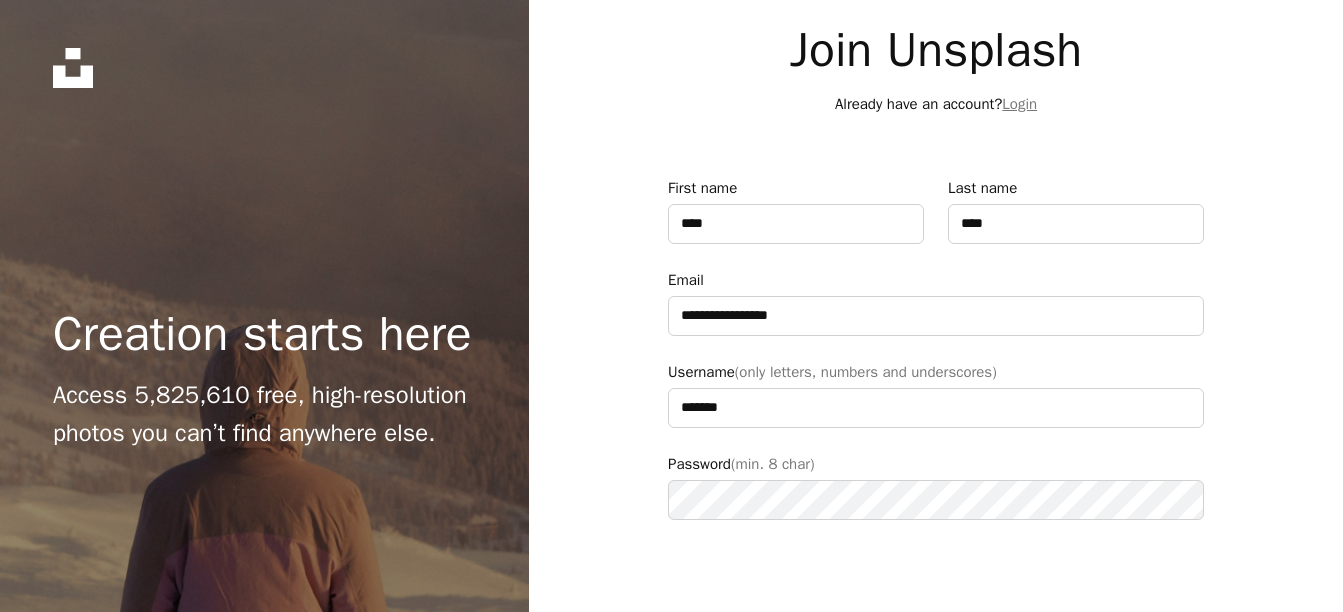 scroll, scrollTop: 133, scrollLeft: 0, axis: vertical 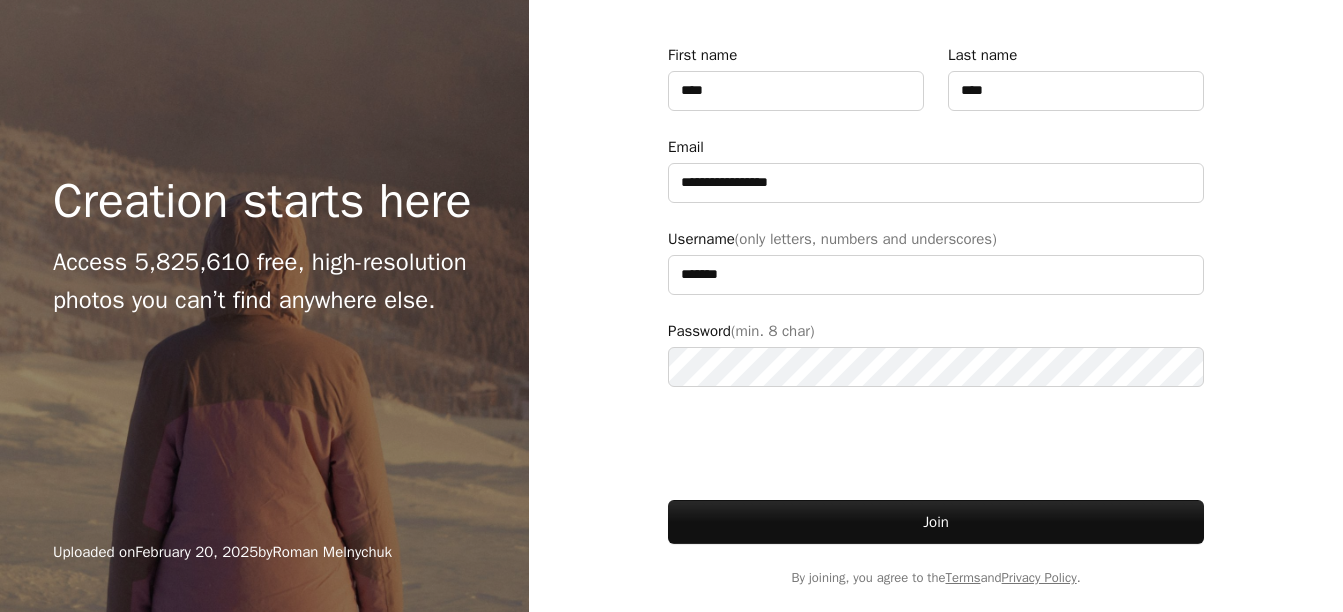 click at bounding box center [936, 443] 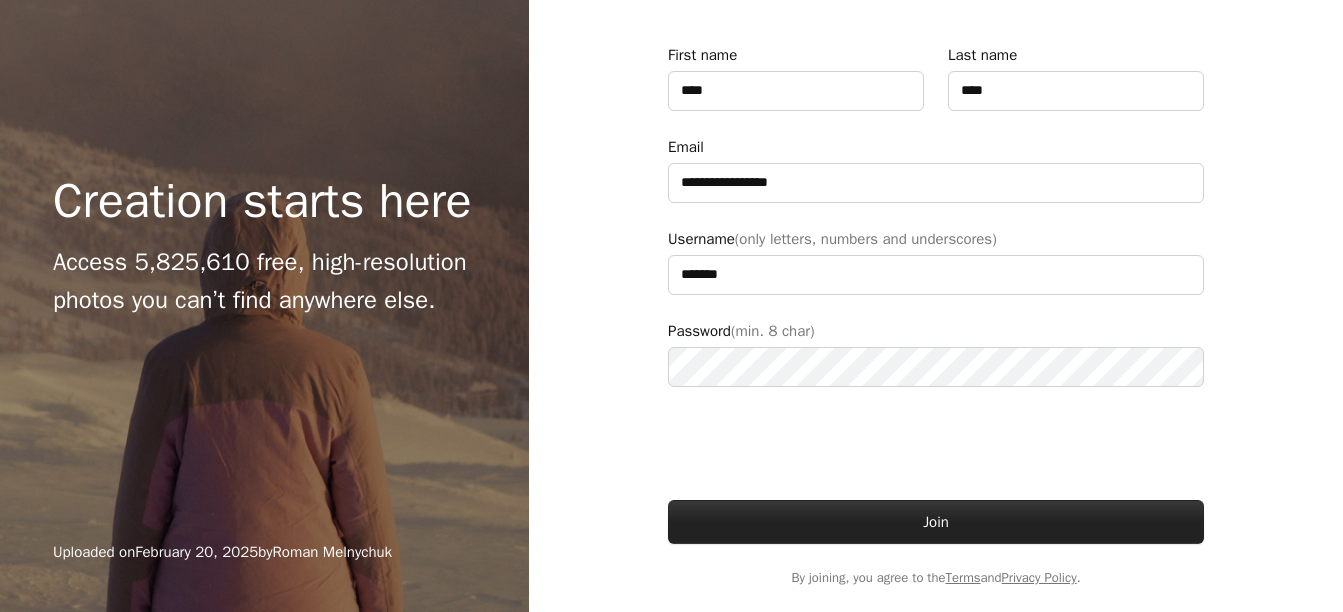 click on "Join" at bounding box center [936, 522] 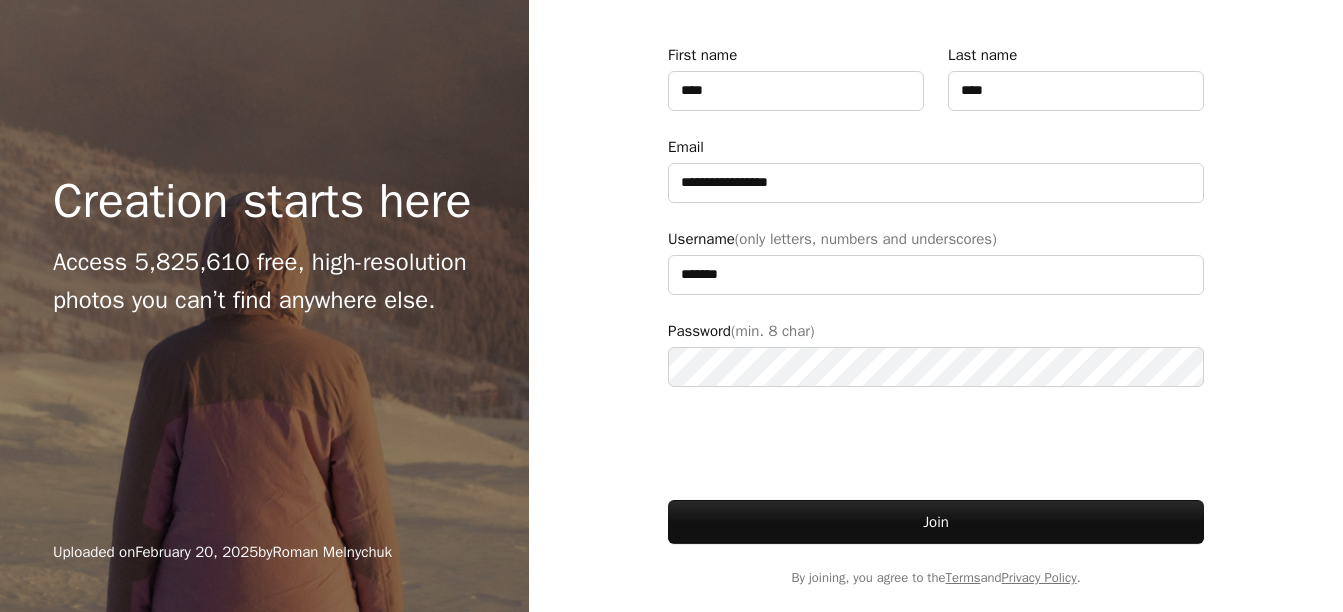 click at bounding box center [936, 443] 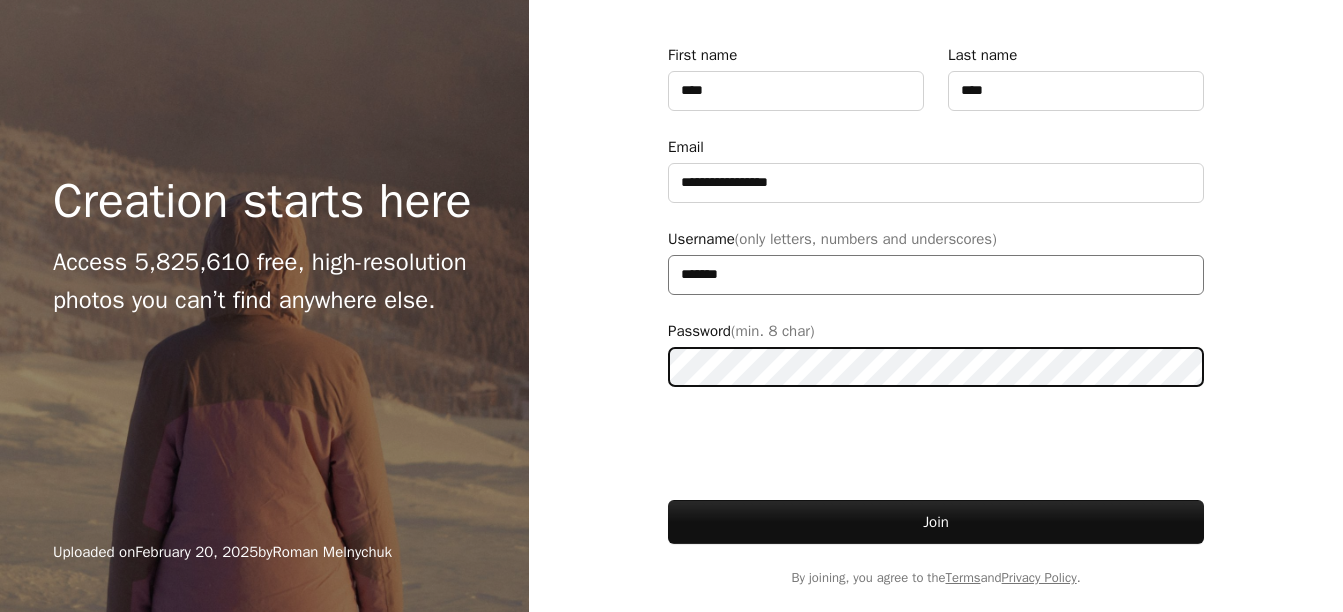 scroll, scrollTop: 0, scrollLeft: 0, axis: both 